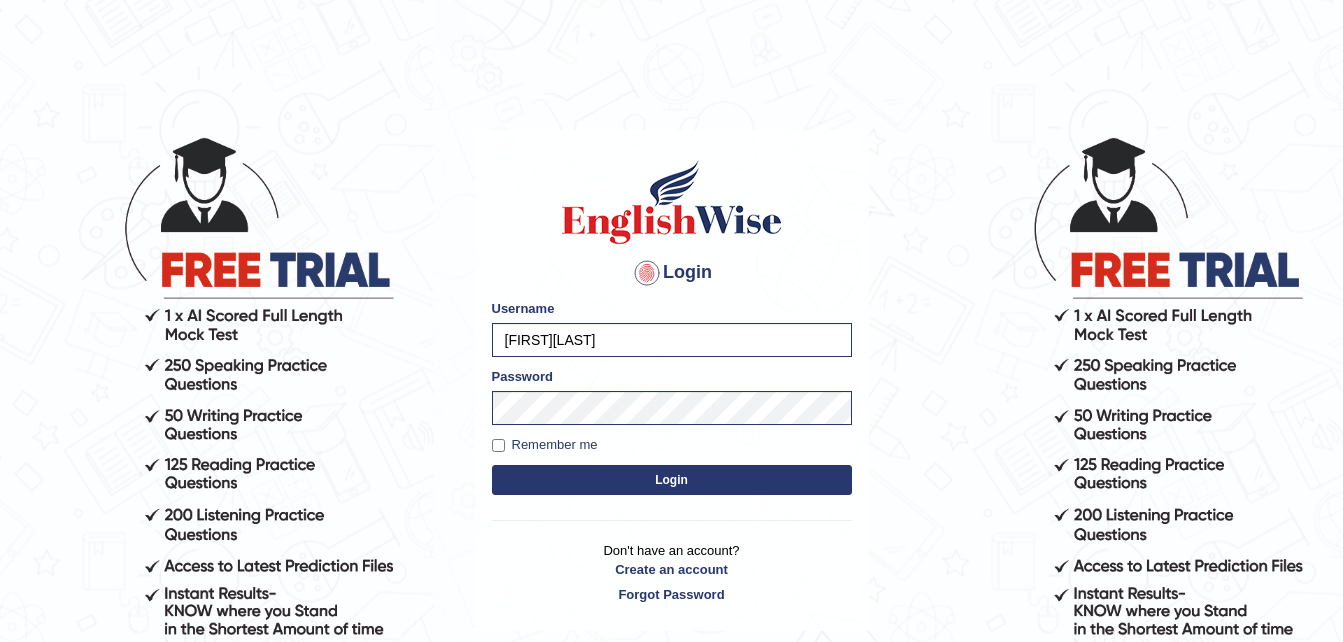 scroll, scrollTop: 0, scrollLeft: 0, axis: both 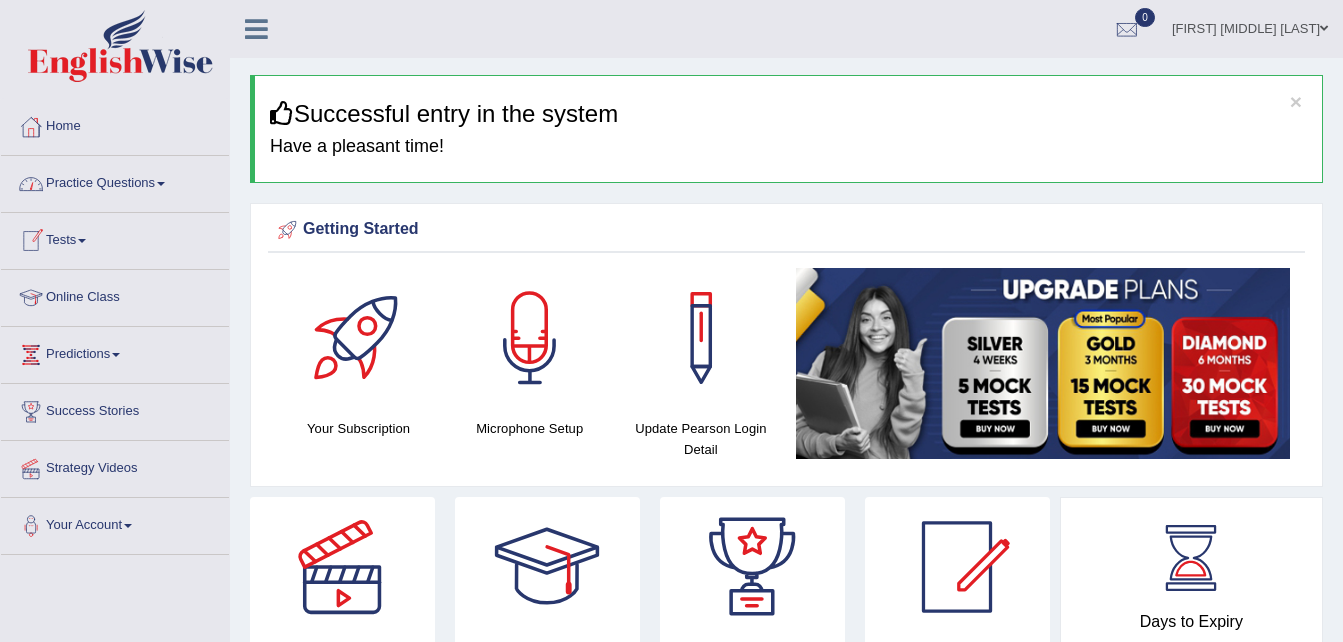 click on "Practice Questions" at bounding box center (115, 181) 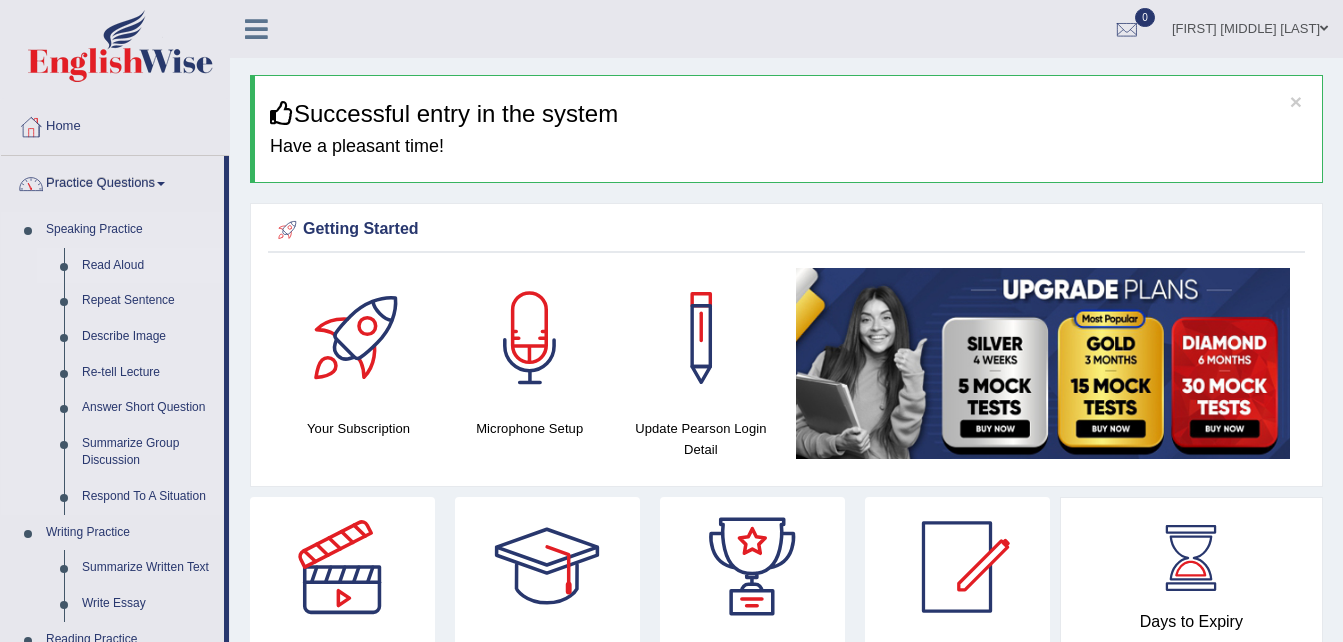 click on "Read Aloud" at bounding box center (148, 266) 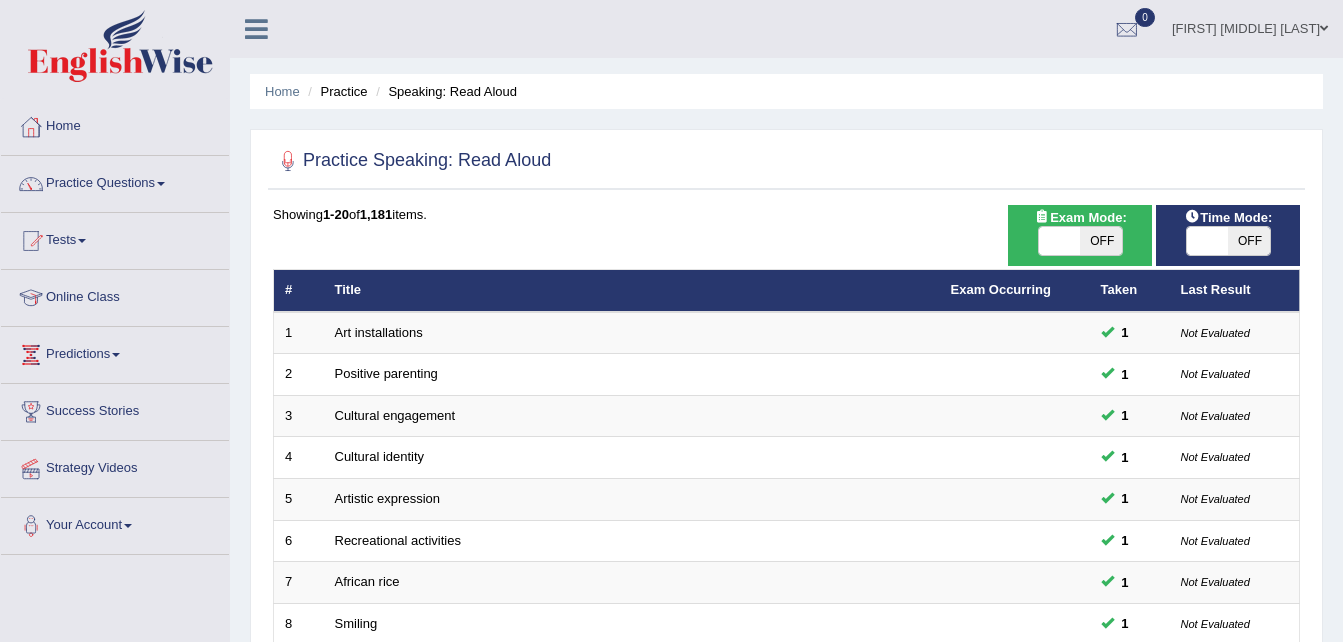 scroll, scrollTop: 0, scrollLeft: 0, axis: both 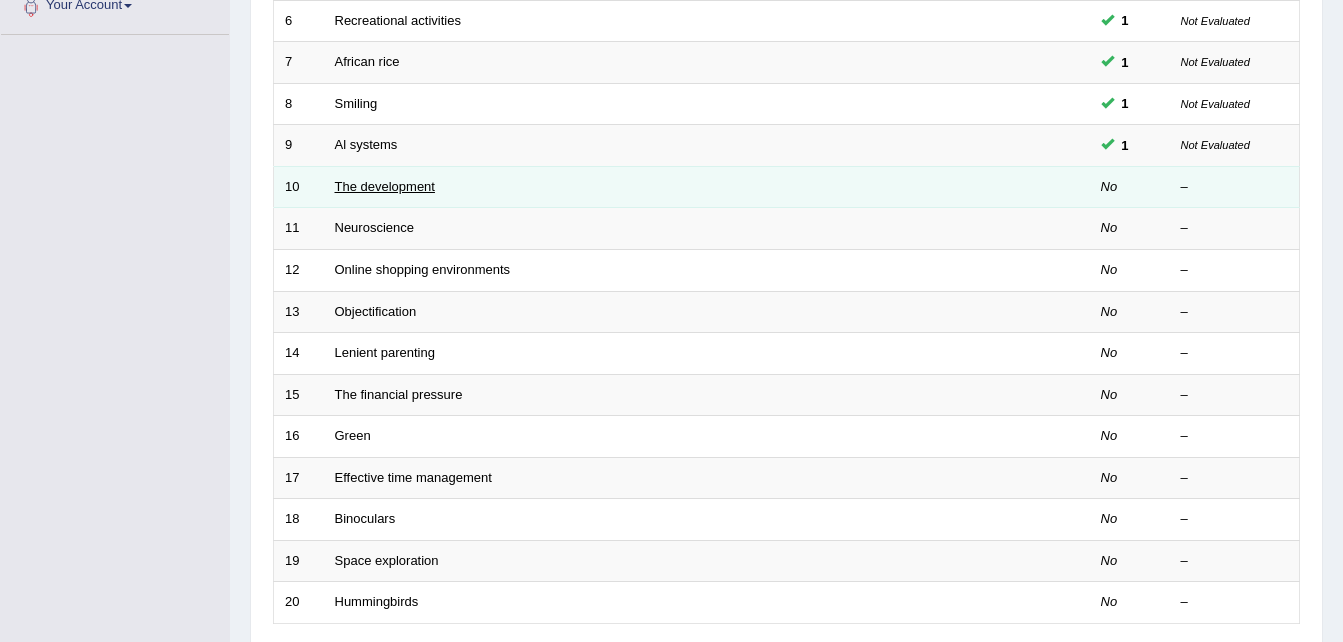 click on "The development" at bounding box center [385, 186] 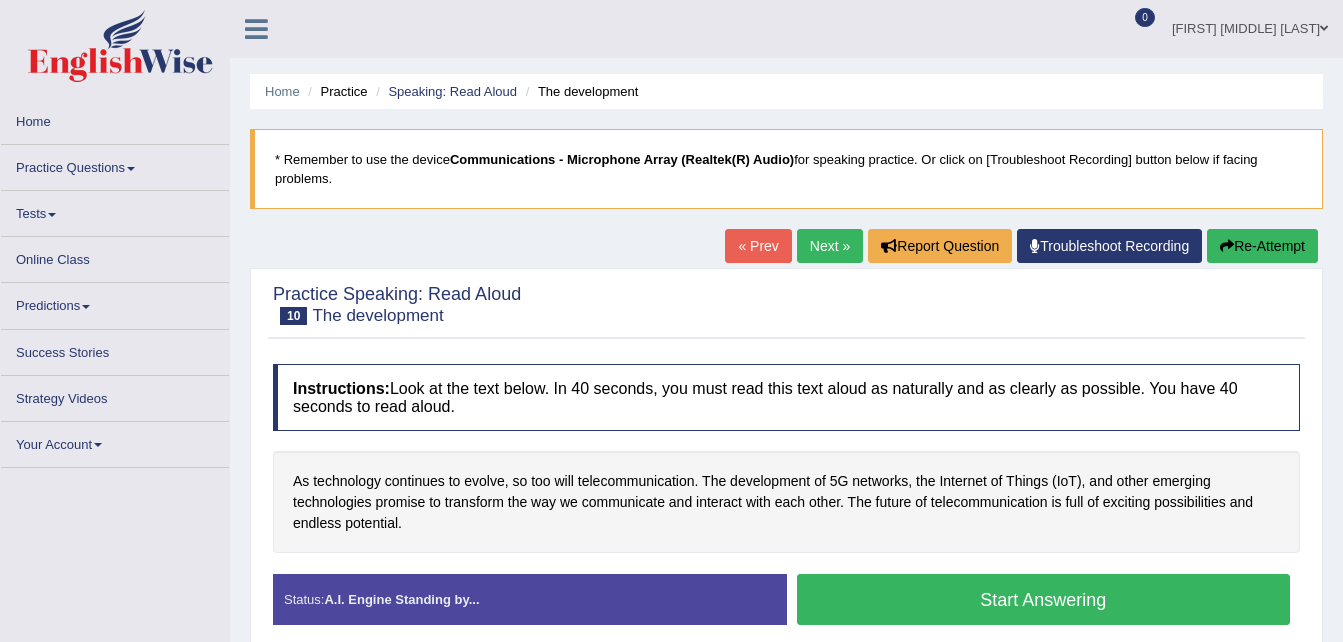 scroll, scrollTop: 0, scrollLeft: 0, axis: both 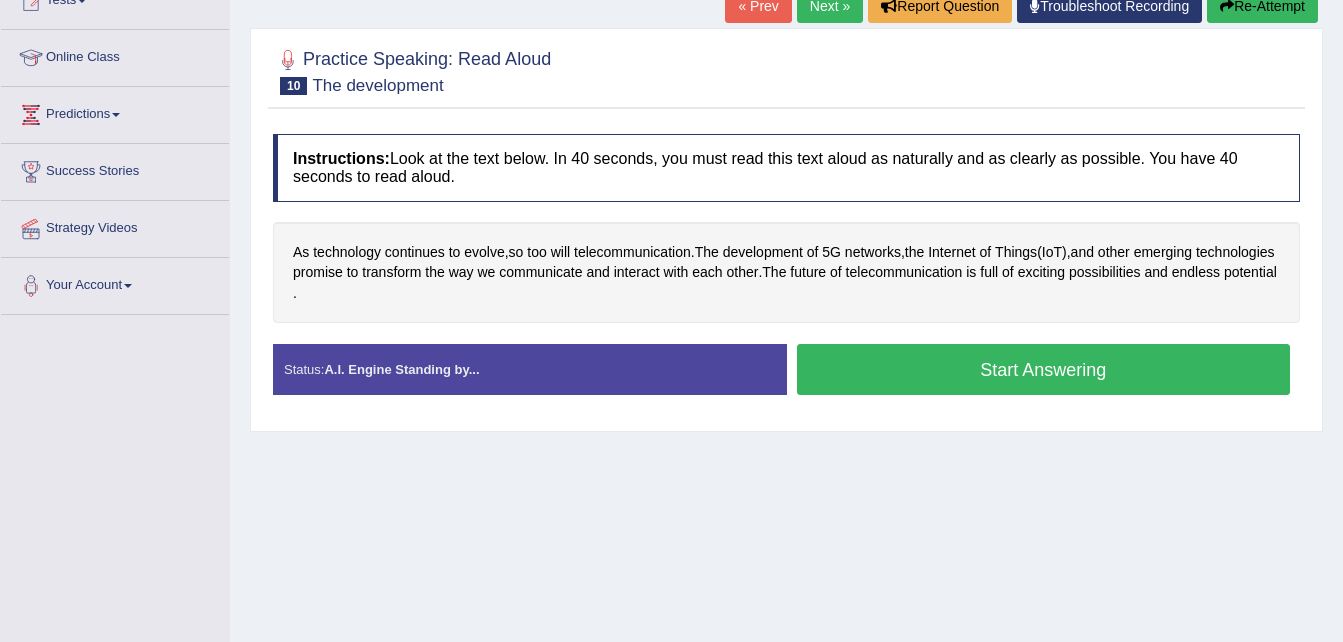 click on "Start Answering" at bounding box center (1044, 369) 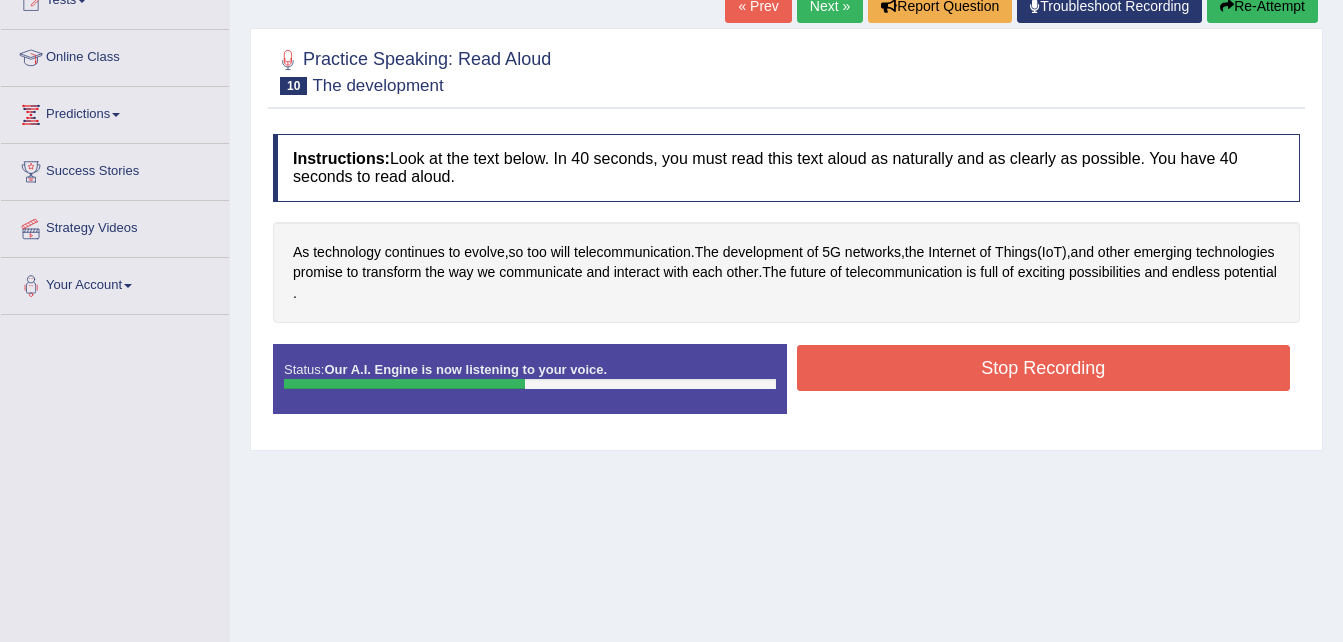 click on "Stop Recording" at bounding box center (1044, 368) 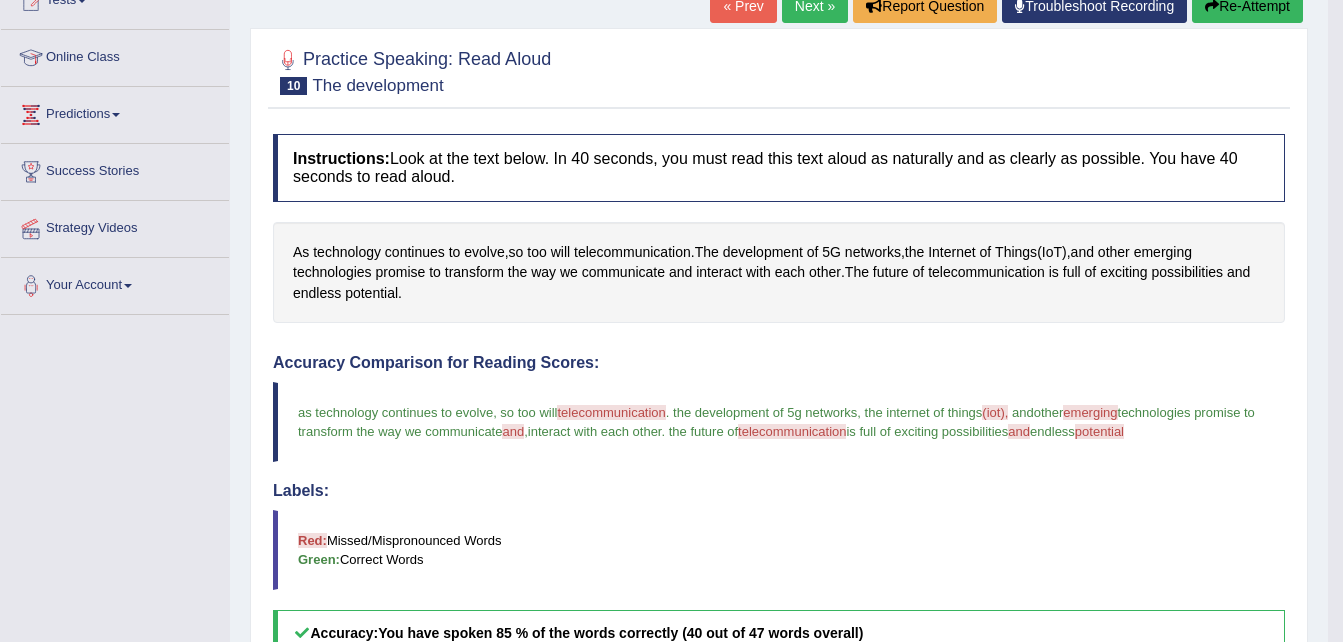 click on "Red:  Missed/Mispronounced Words
Green:  Correct Words" at bounding box center (779, 550) 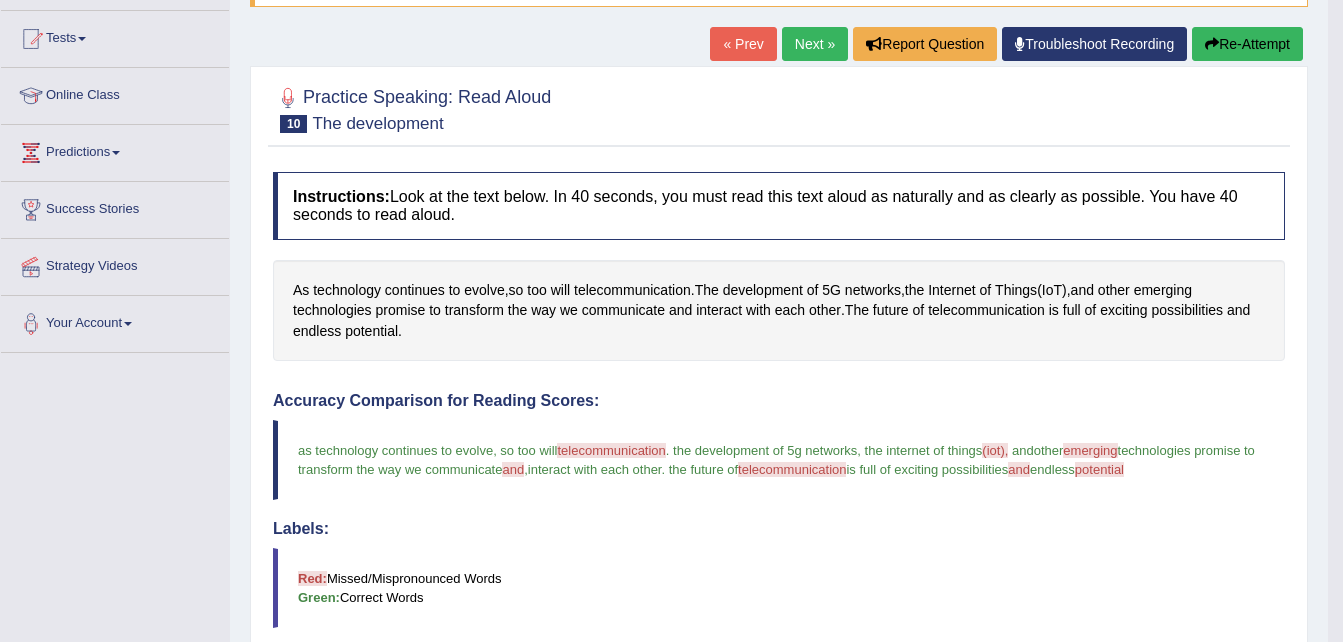 scroll, scrollTop: 200, scrollLeft: 0, axis: vertical 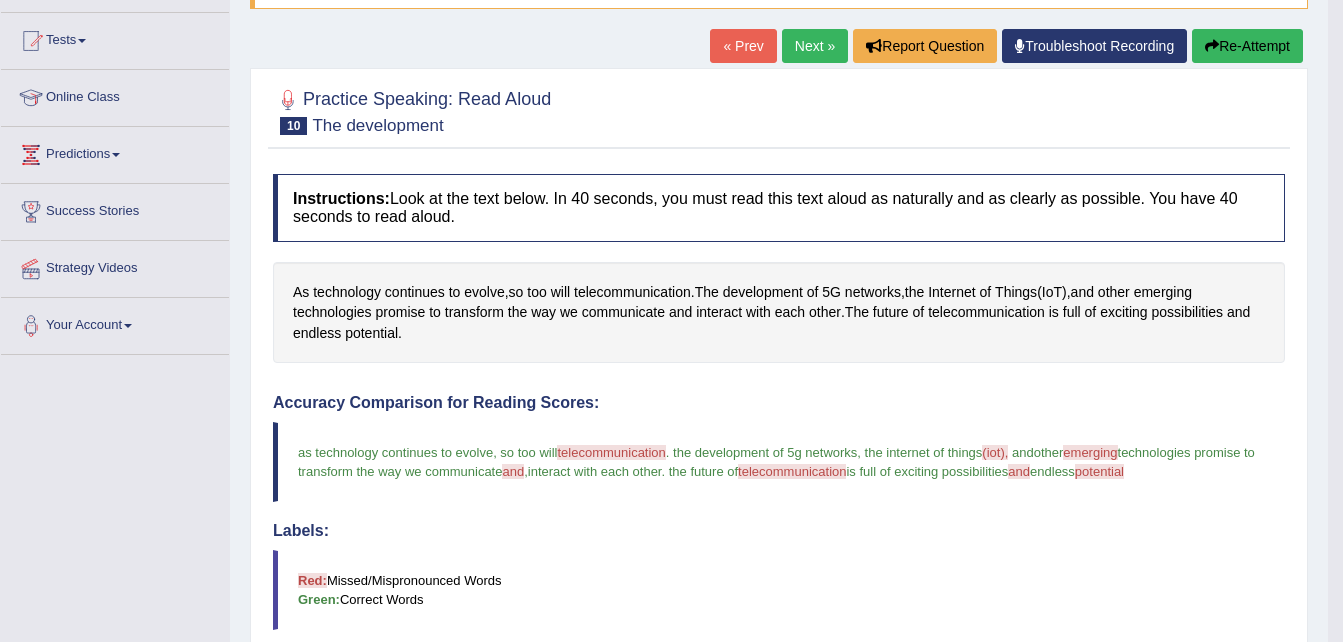 click on "Instructions:  Look at the text below. In 40 seconds, you must read this text aloud as naturally and as clearly as possible. You have 40 seconds to read aloud.
As   technology   continues   to   evolve ,  so   too   will   telecommunication .  The   development   of   5G   networks ,  the   Internet   of   Things  ( IoT ),  and   other   emerging   technologies   promise   to   transform   the   way   we   communicate   and   interact   with   each   other .  The   future   of   telecommunication   is   full   of   exciting   possibilities   and   endless   potential . Created with Highcharts 7.1.2 Too low Too high Time Pitch meter: 0 10 20 30 40 Created with Highcharts 7.1.2 Great Too slow Too fast Time Speech pace meter: 0 10 20 30 40 Accuracy Comparison for Reading Scores: as technology continues to evolve, so too will  telecommunication tell communication . the development of 5g networks, the internet of things  (iot),    and  the  other  emerging image  and  ,  telecommunication and an Red:" at bounding box center (779, 626) 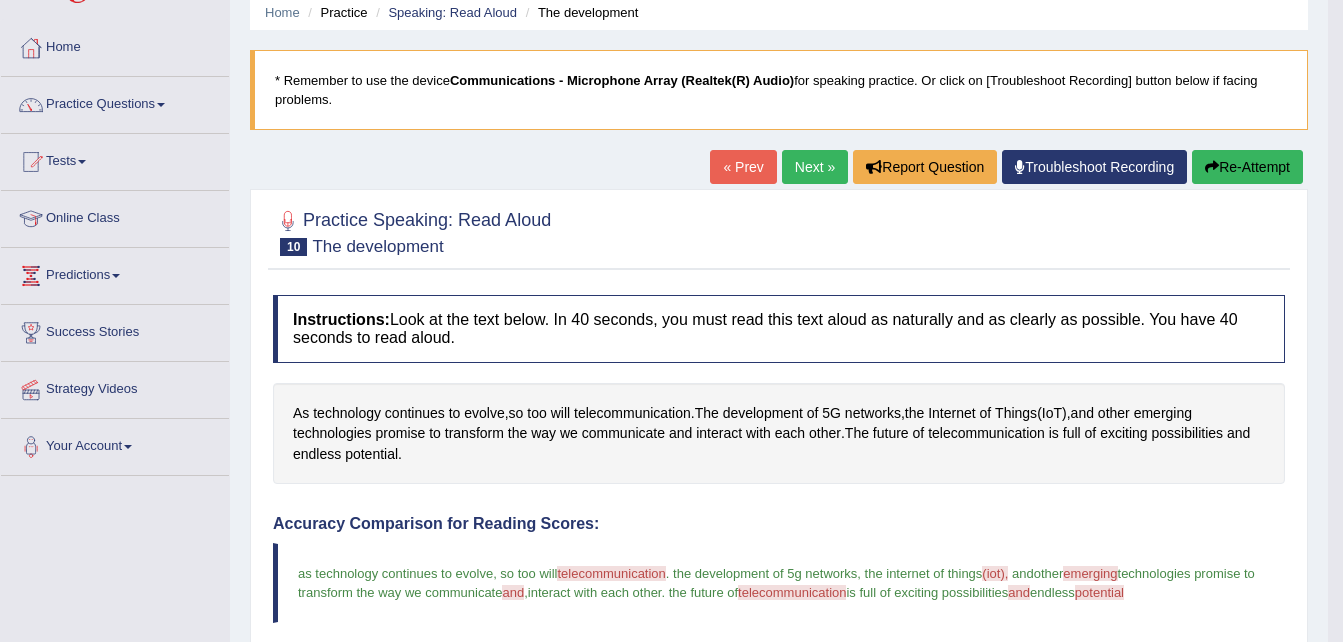 scroll, scrollTop: 80, scrollLeft: 0, axis: vertical 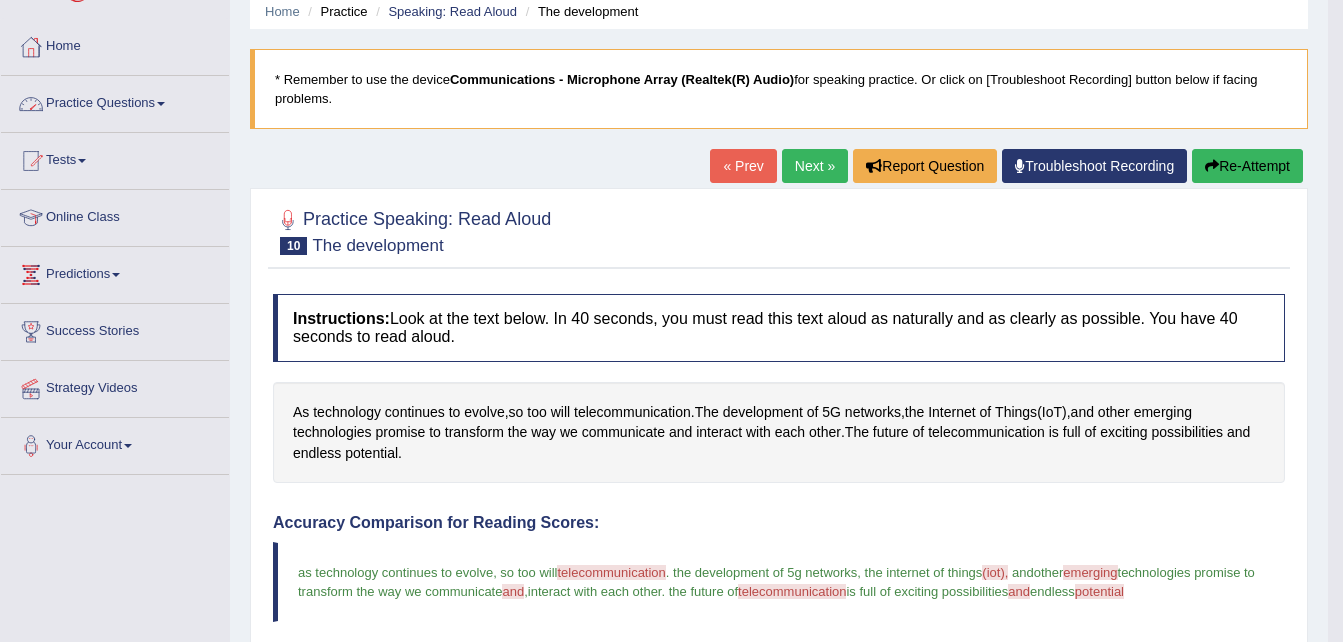click on "Practice Questions" at bounding box center (115, 101) 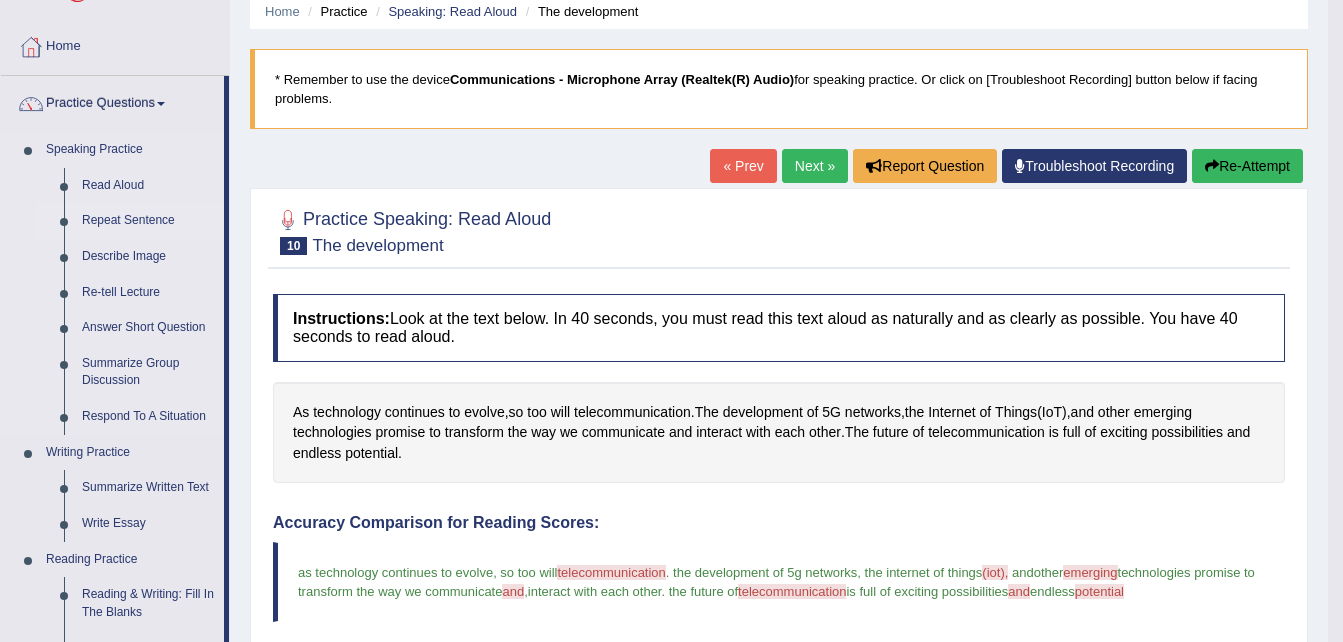 click on "Repeat Sentence" at bounding box center (148, 221) 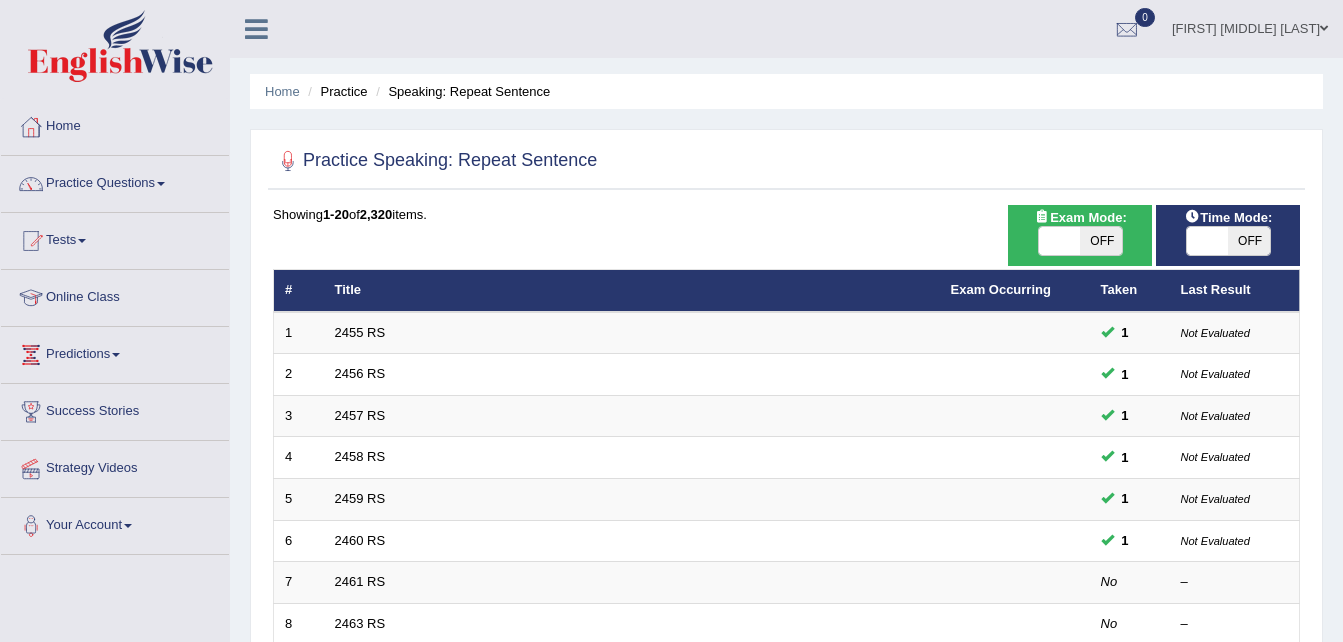 scroll, scrollTop: 0, scrollLeft: 0, axis: both 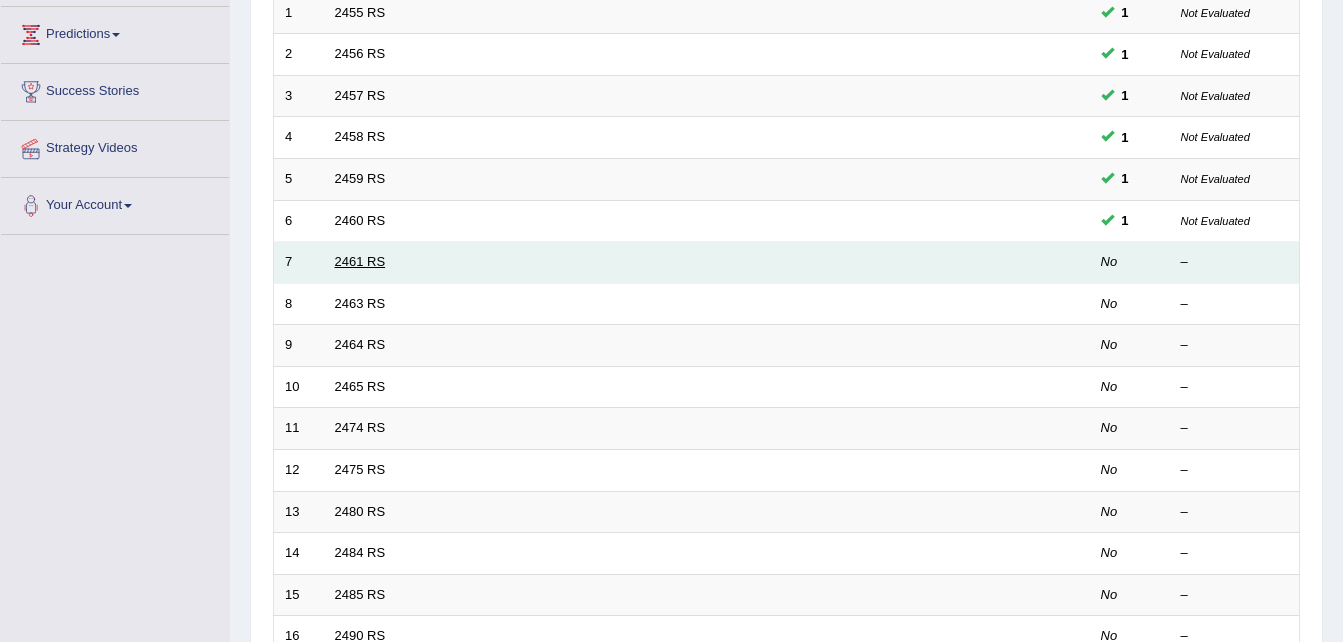 click on "2461 RS" at bounding box center [360, 261] 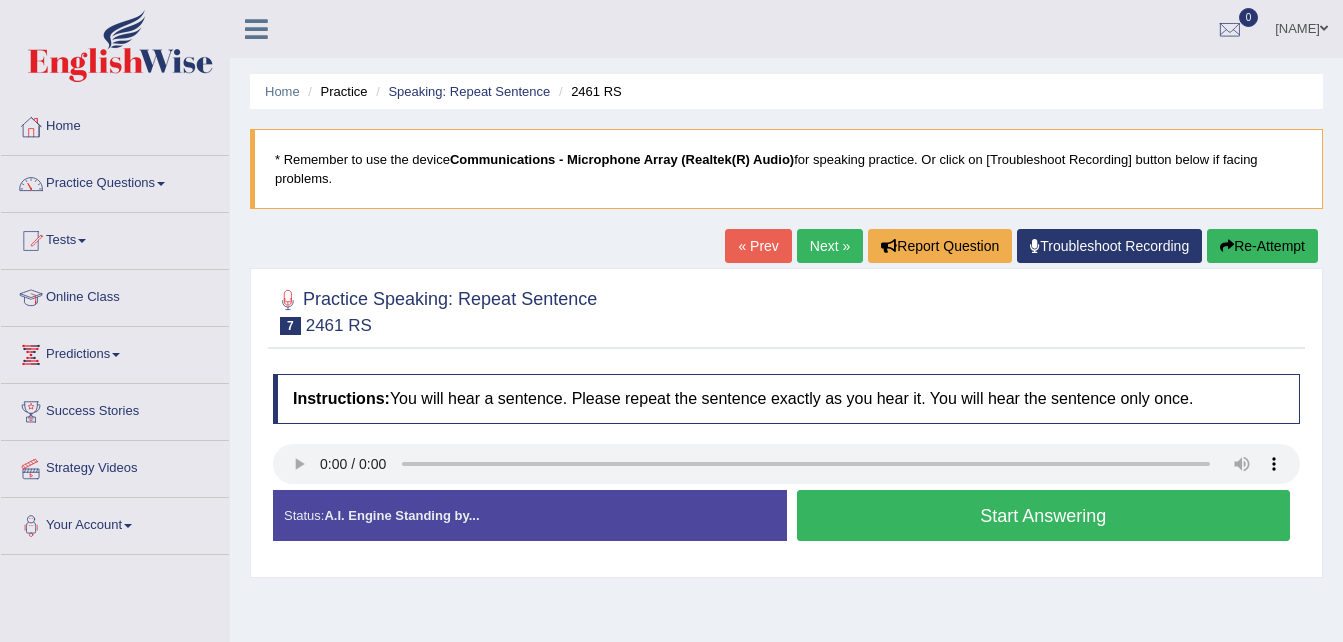 scroll, scrollTop: 0, scrollLeft: 0, axis: both 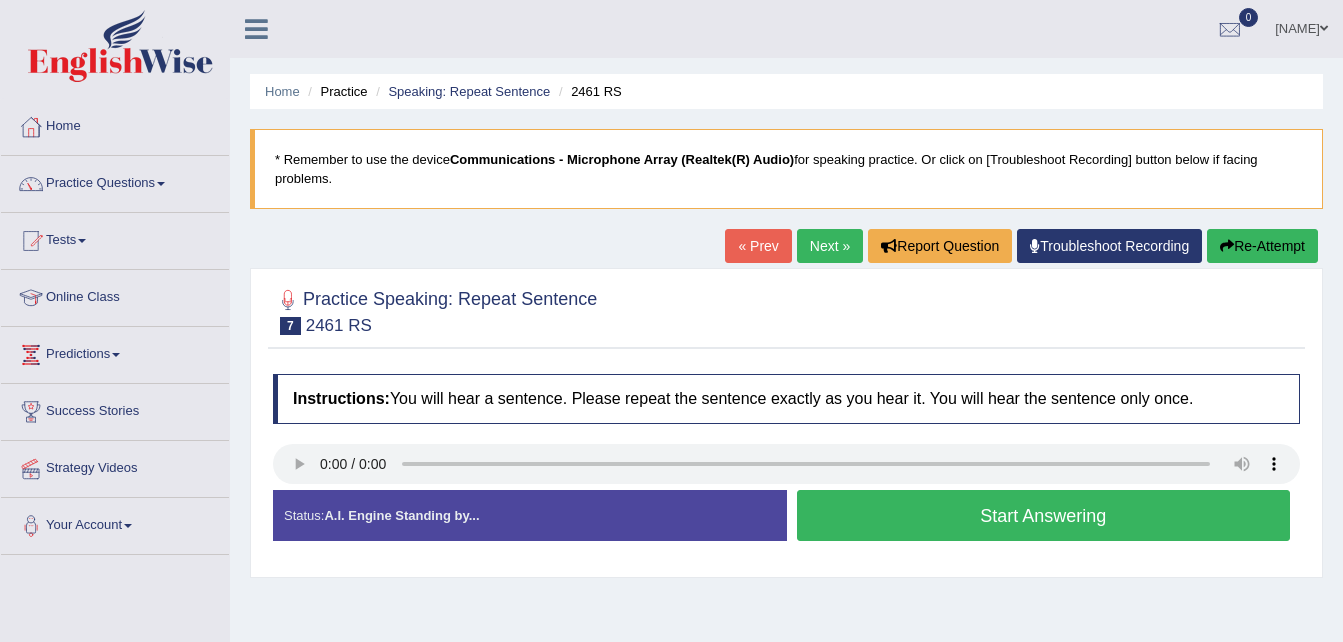 click on "Start Answering" at bounding box center [1044, 515] 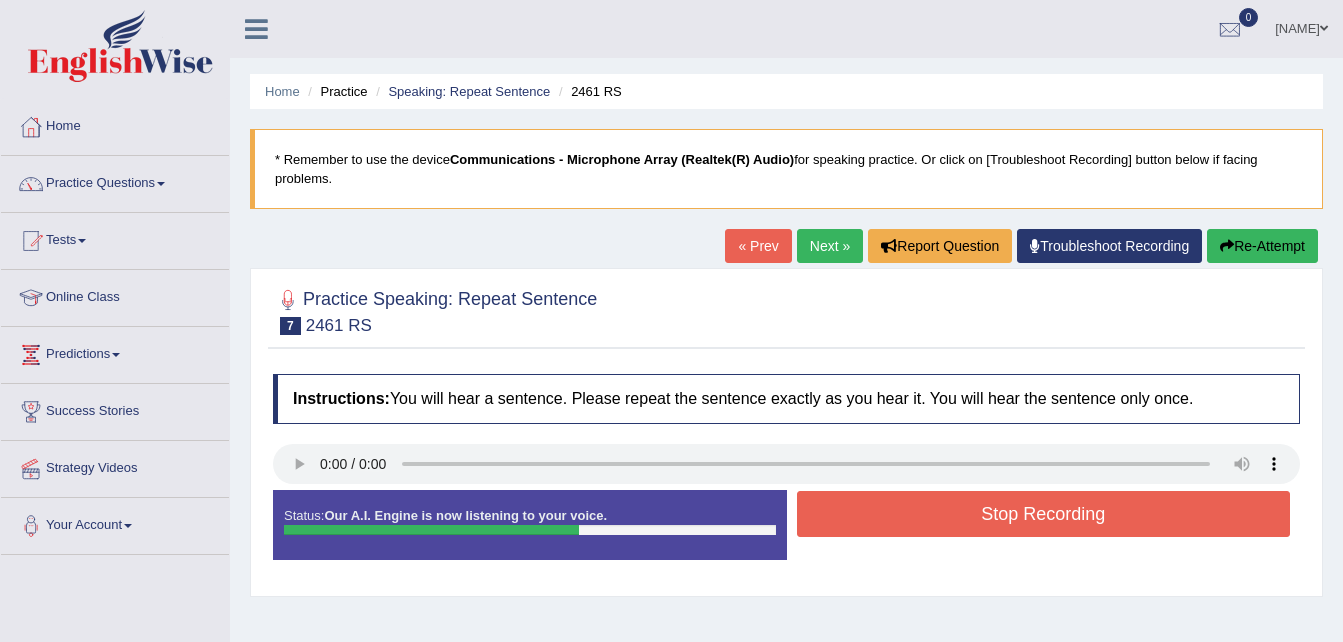 click on "Re-Attempt" at bounding box center [1262, 246] 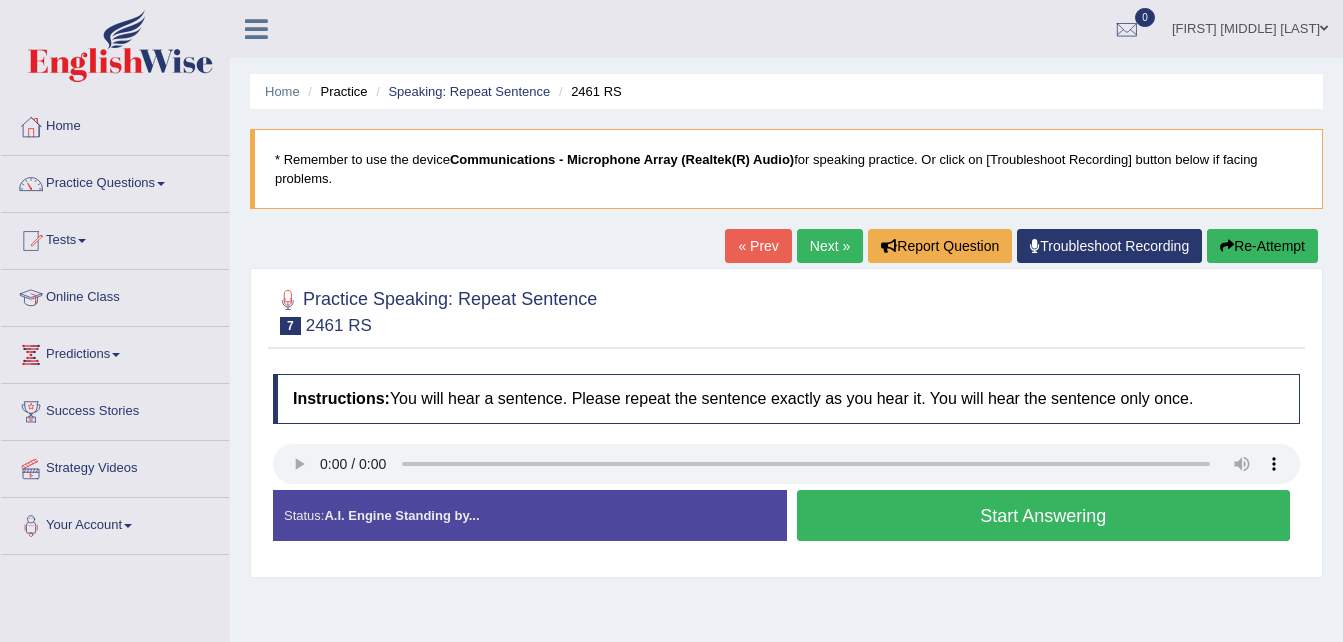 scroll, scrollTop: 0, scrollLeft: 0, axis: both 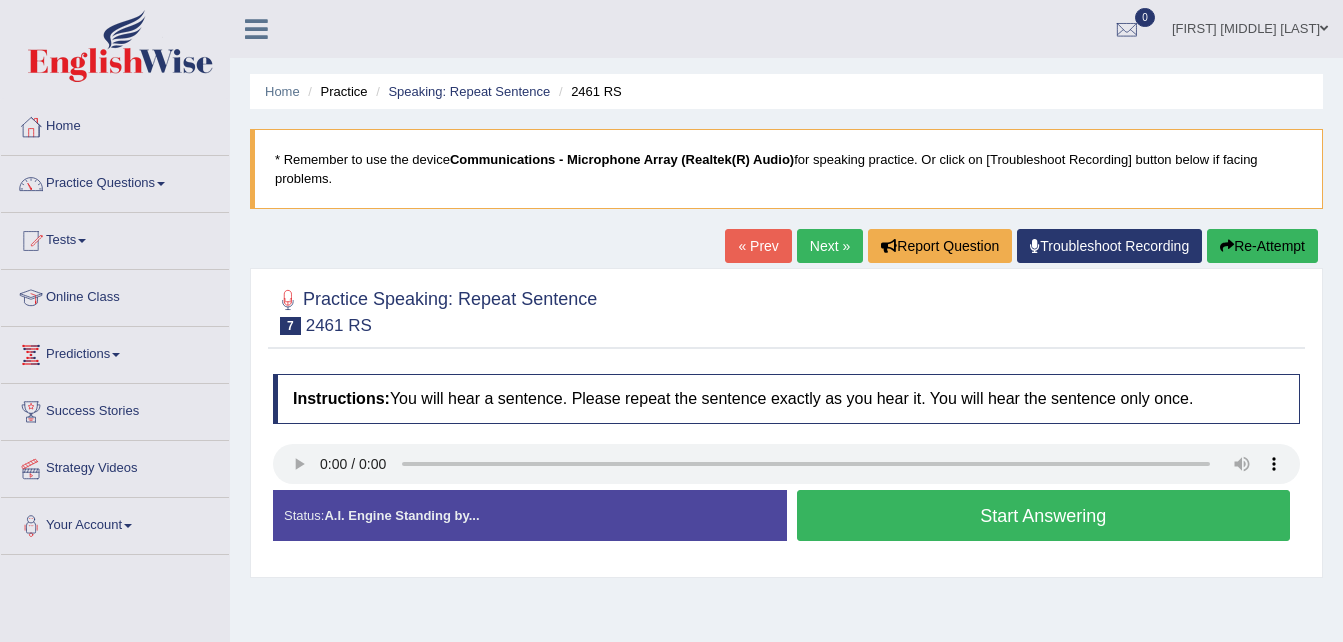 click on "Start Answering" at bounding box center (1044, 515) 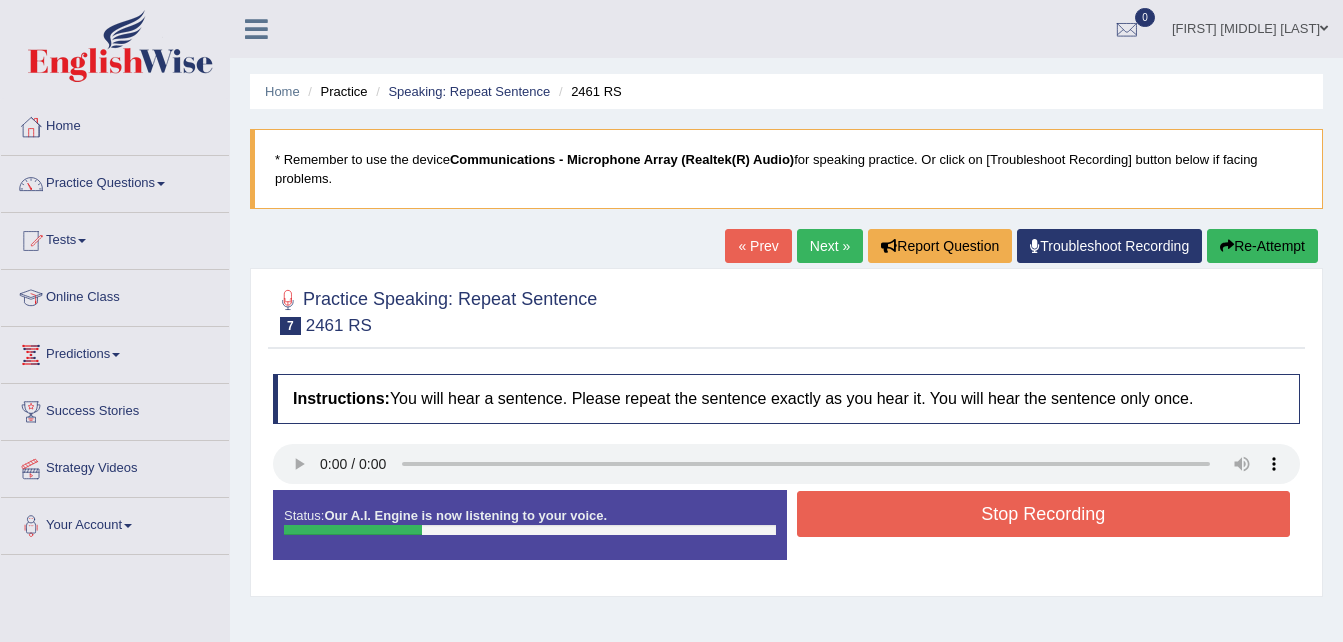 click on "Stop Recording" at bounding box center (1044, 514) 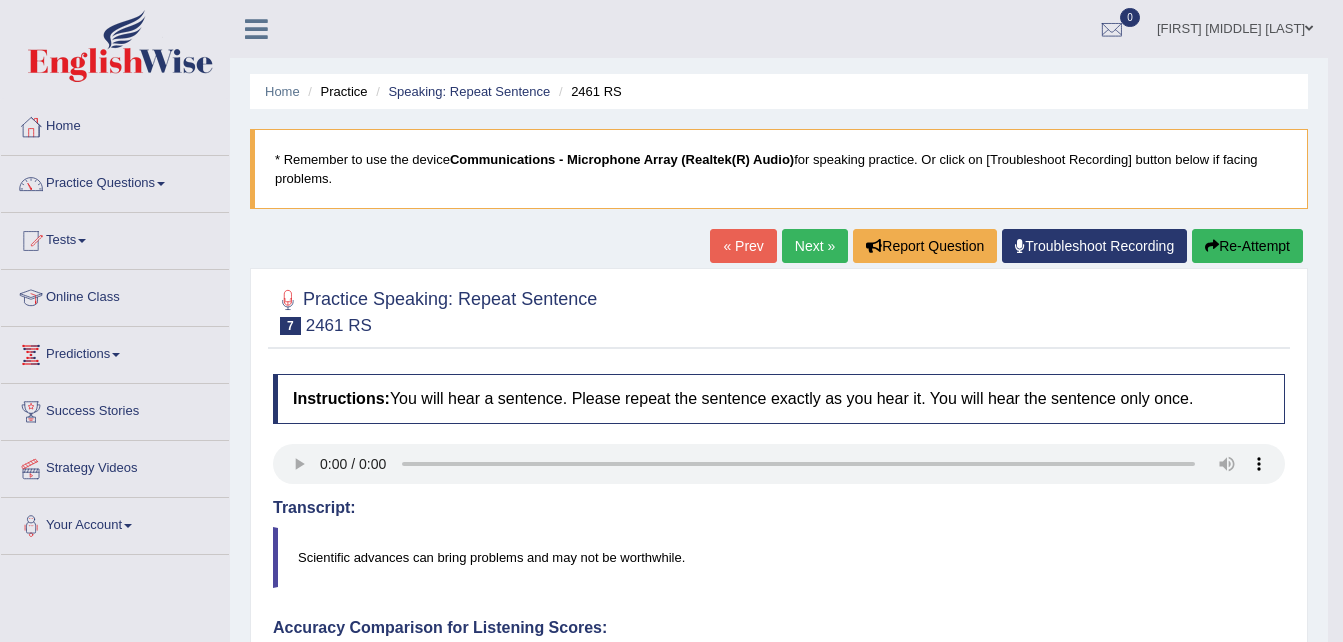 click on "Re-Attempt" at bounding box center (1247, 246) 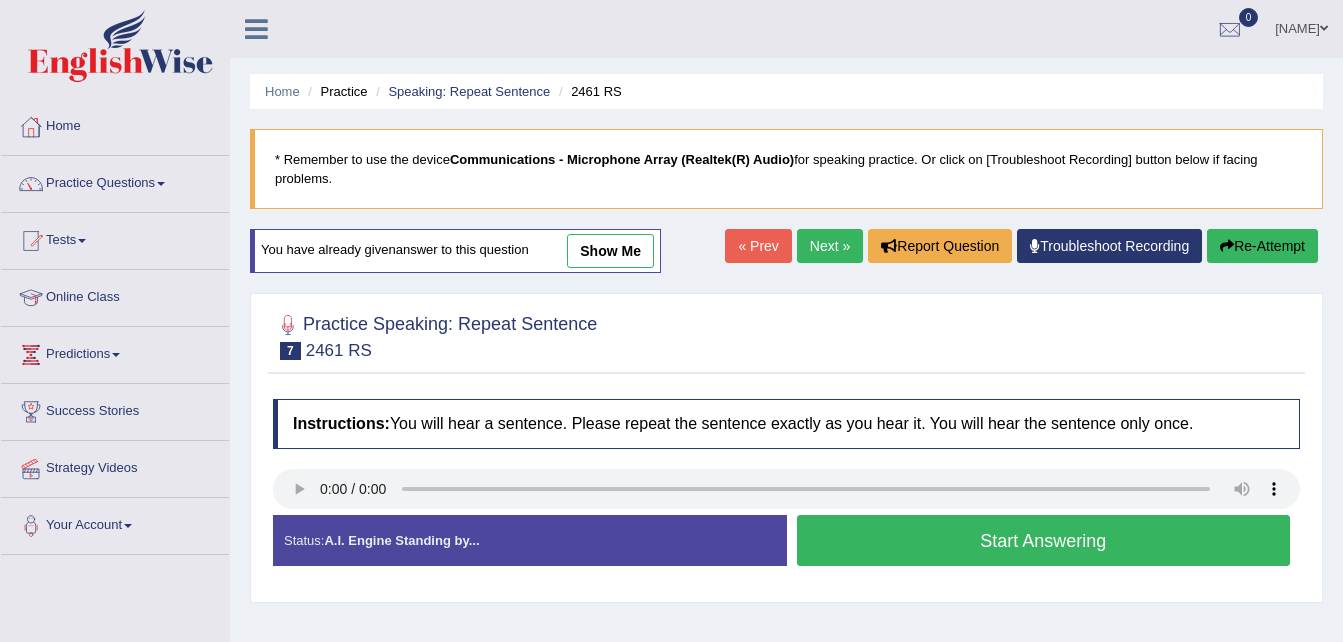 scroll, scrollTop: 0, scrollLeft: 0, axis: both 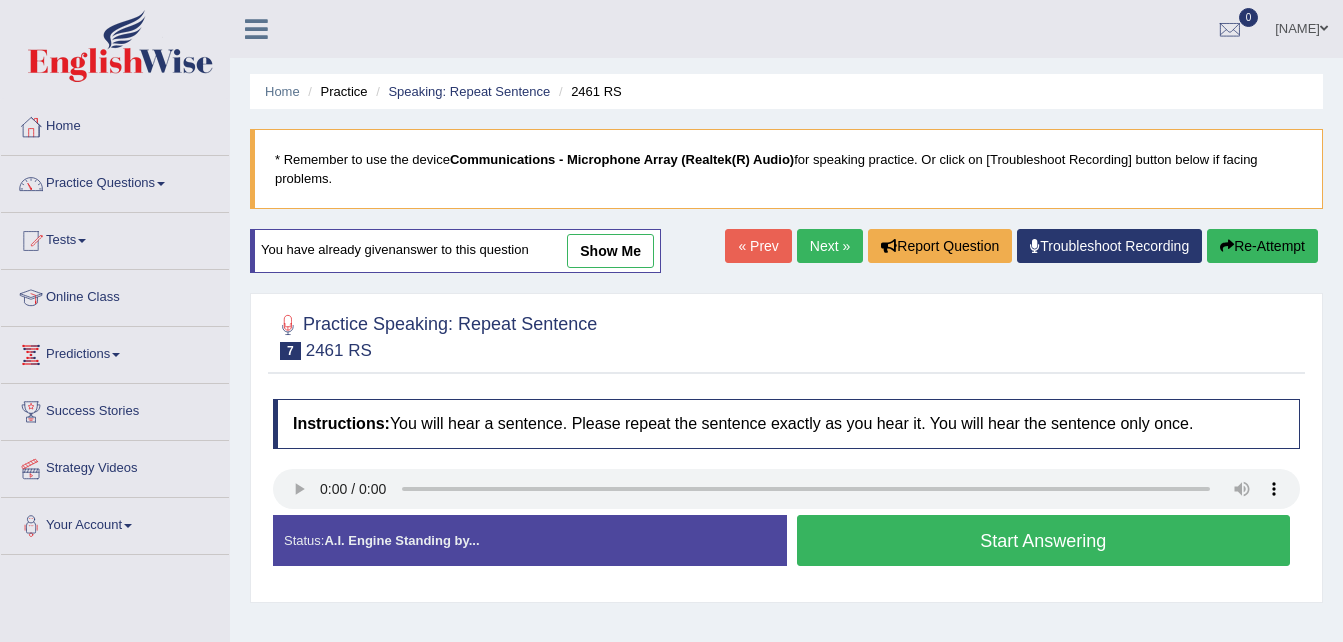 click on "Start Answering" at bounding box center [1044, 540] 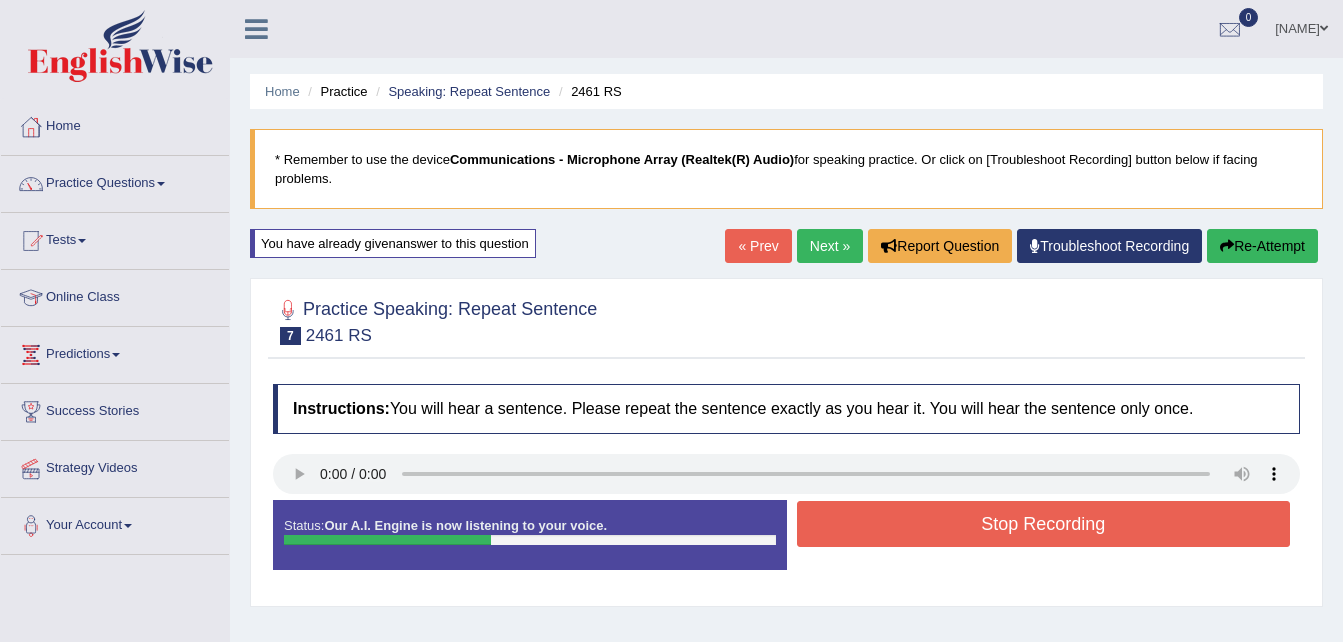 click on "Stop Recording" at bounding box center (1044, 524) 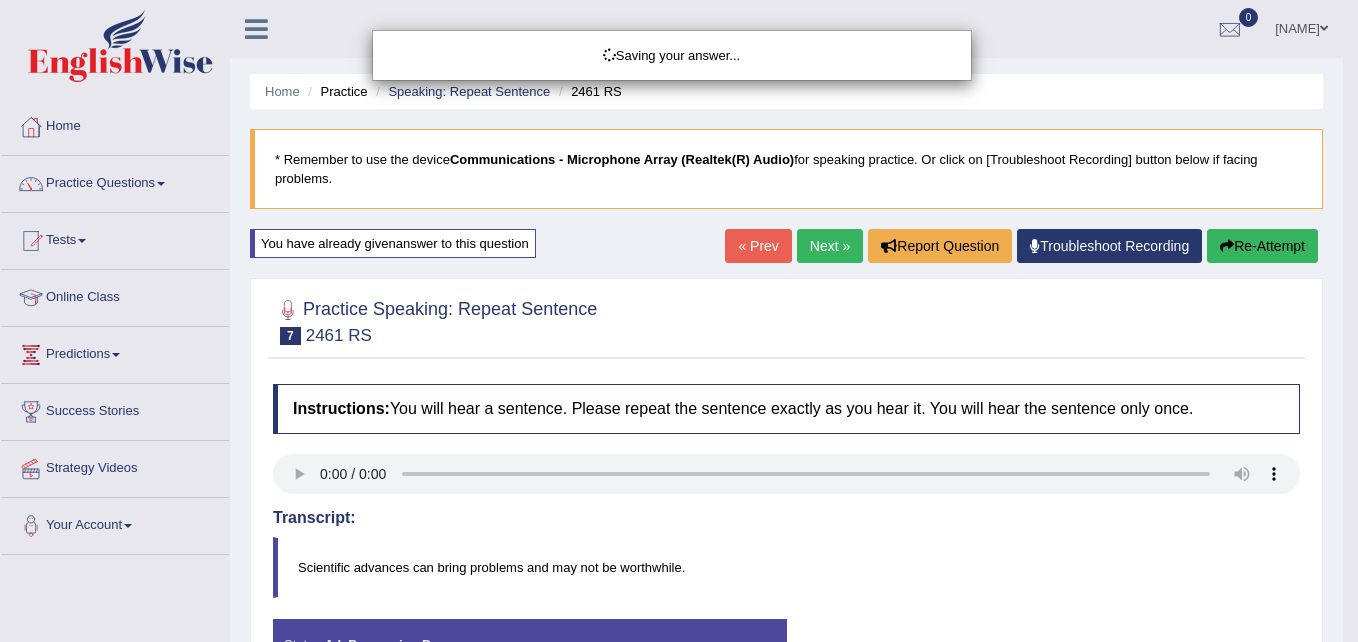 click on "Saving your answer..." at bounding box center [679, 321] 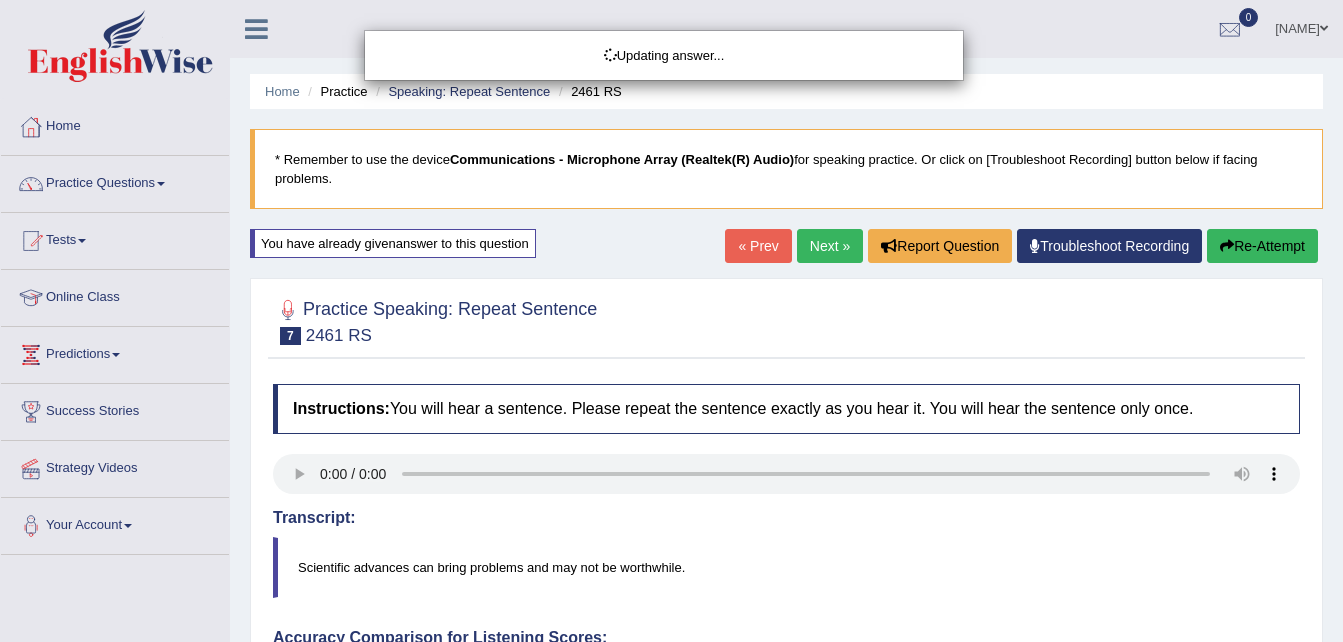 click on "Updating answer..." at bounding box center (671, 321) 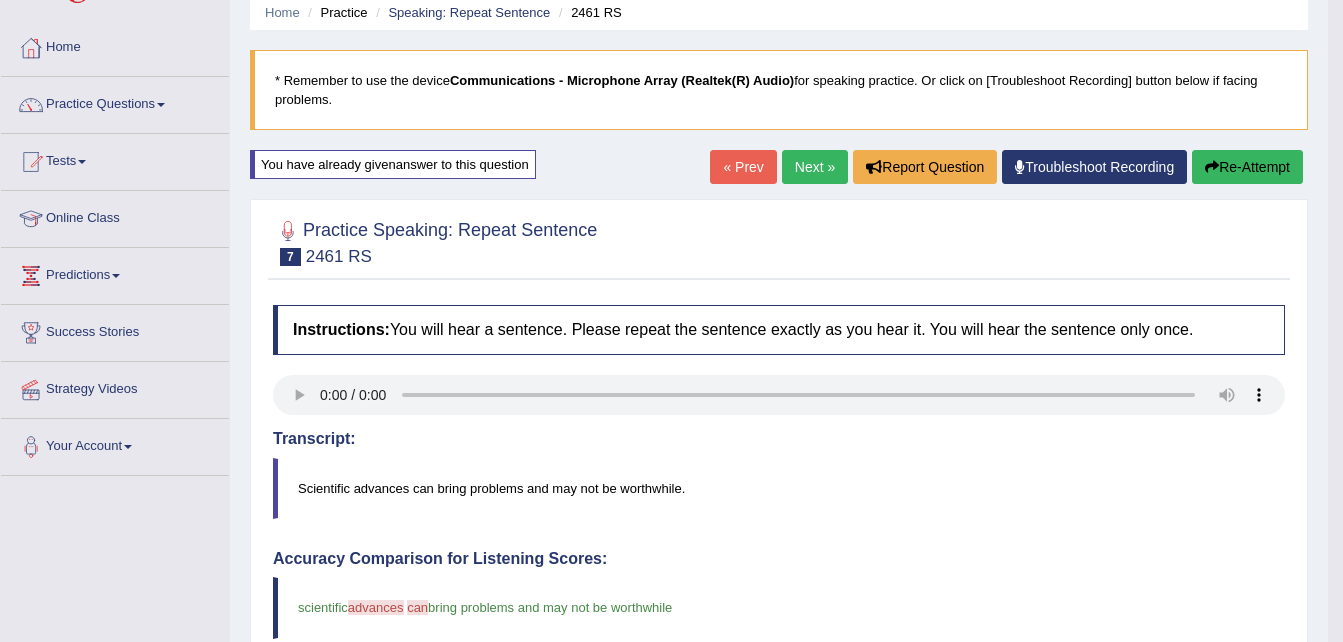 scroll, scrollTop: 40, scrollLeft: 0, axis: vertical 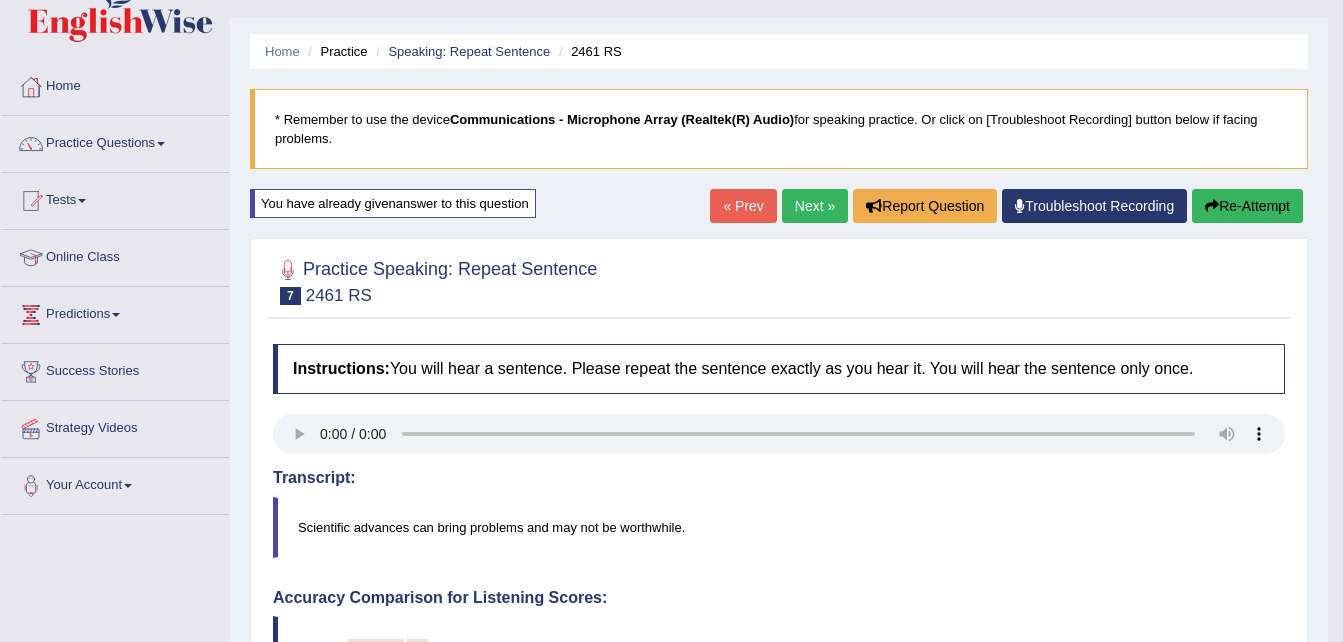 click on "Next »" at bounding box center [815, 206] 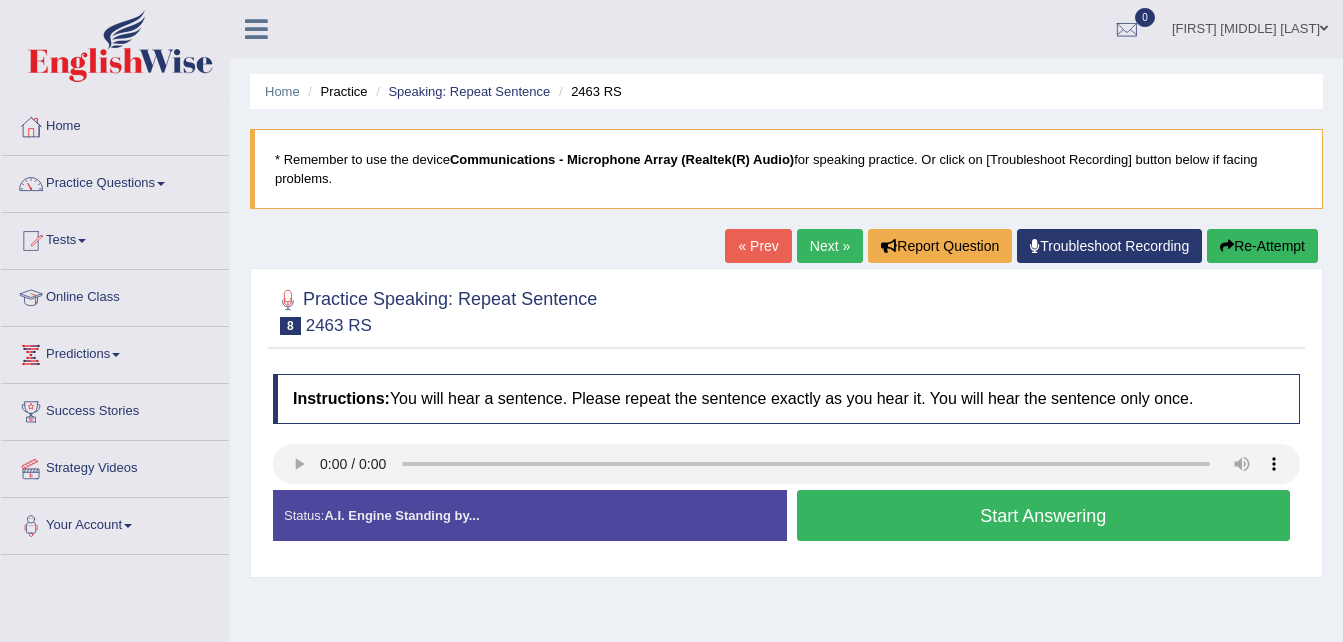 scroll, scrollTop: 0, scrollLeft: 0, axis: both 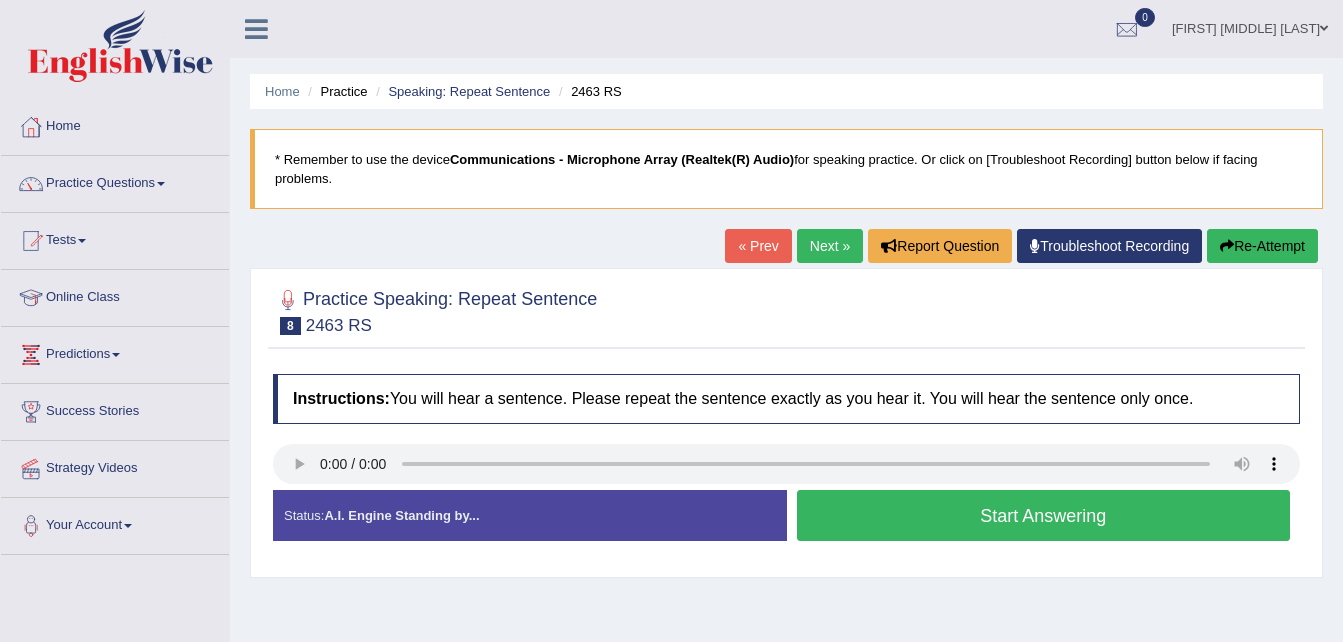 click on "Start Answering" at bounding box center [1044, 515] 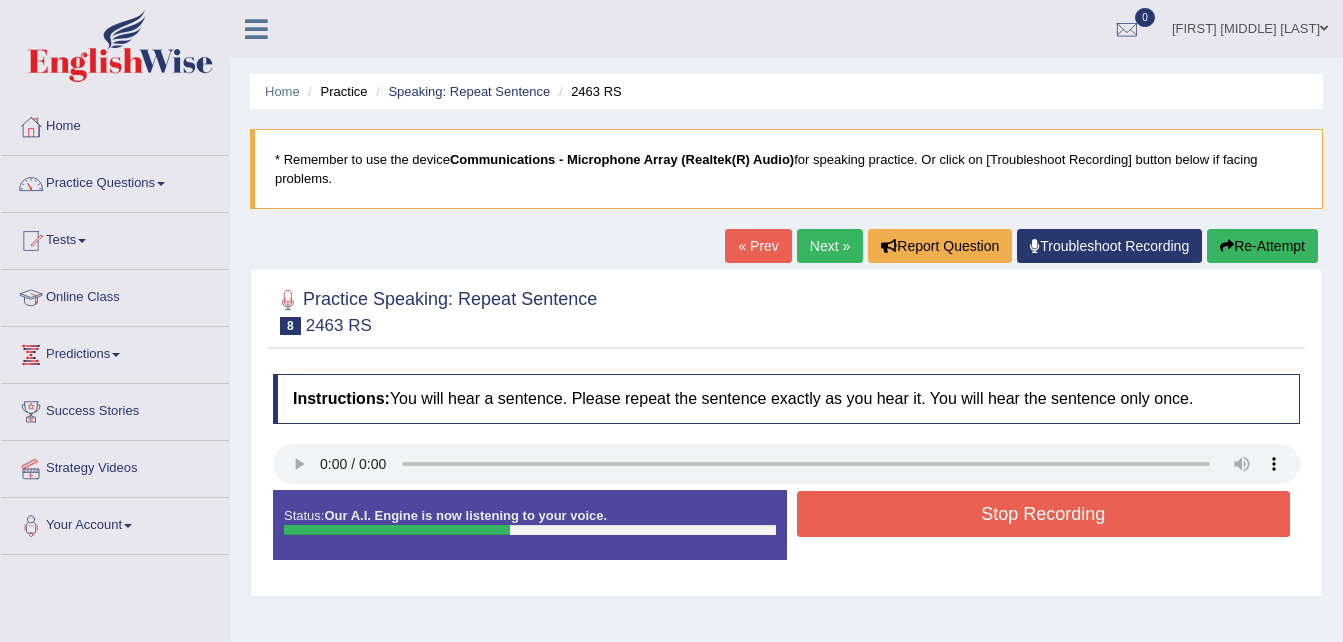 click on "Stop Recording" at bounding box center [1044, 514] 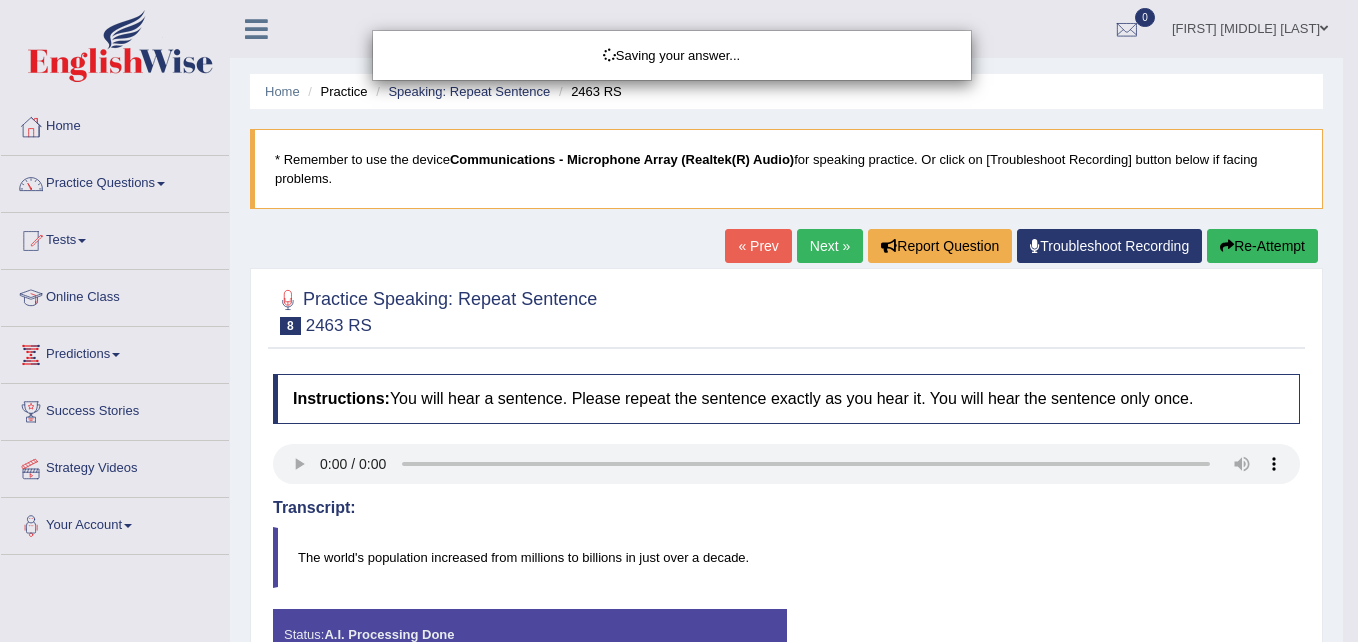 click on "Saving your answer..." at bounding box center (679, 321) 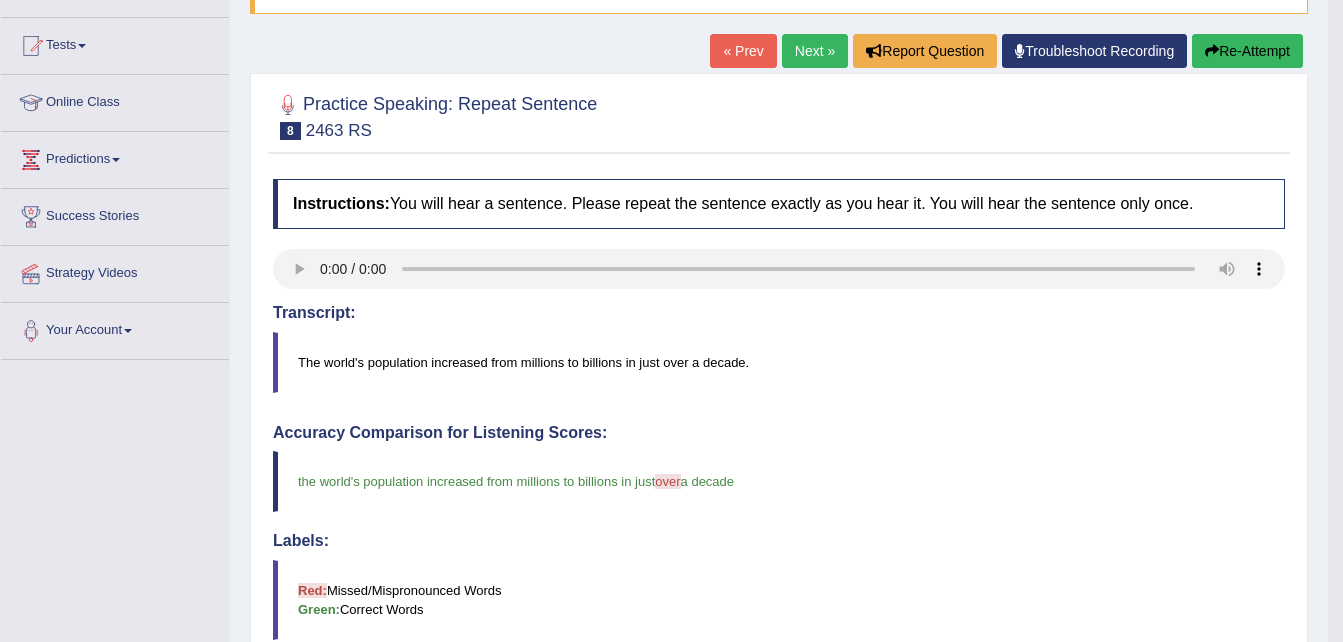 scroll, scrollTop: 160, scrollLeft: 0, axis: vertical 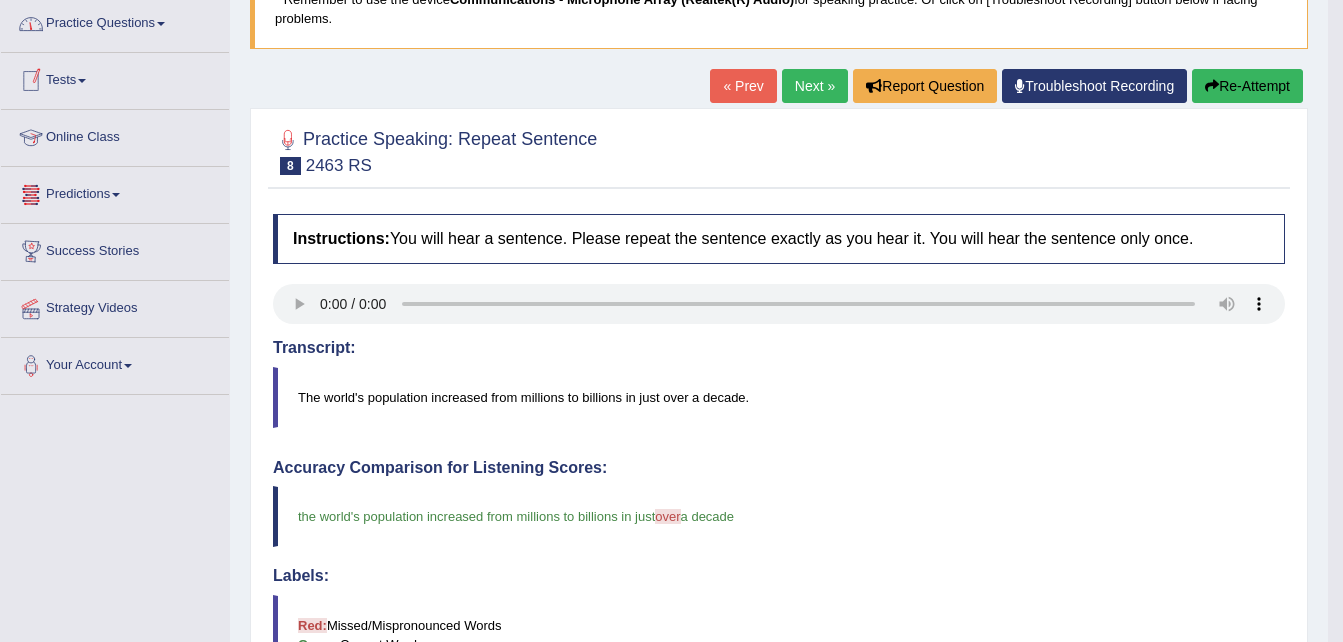 click on "Practice Questions" at bounding box center (115, 21) 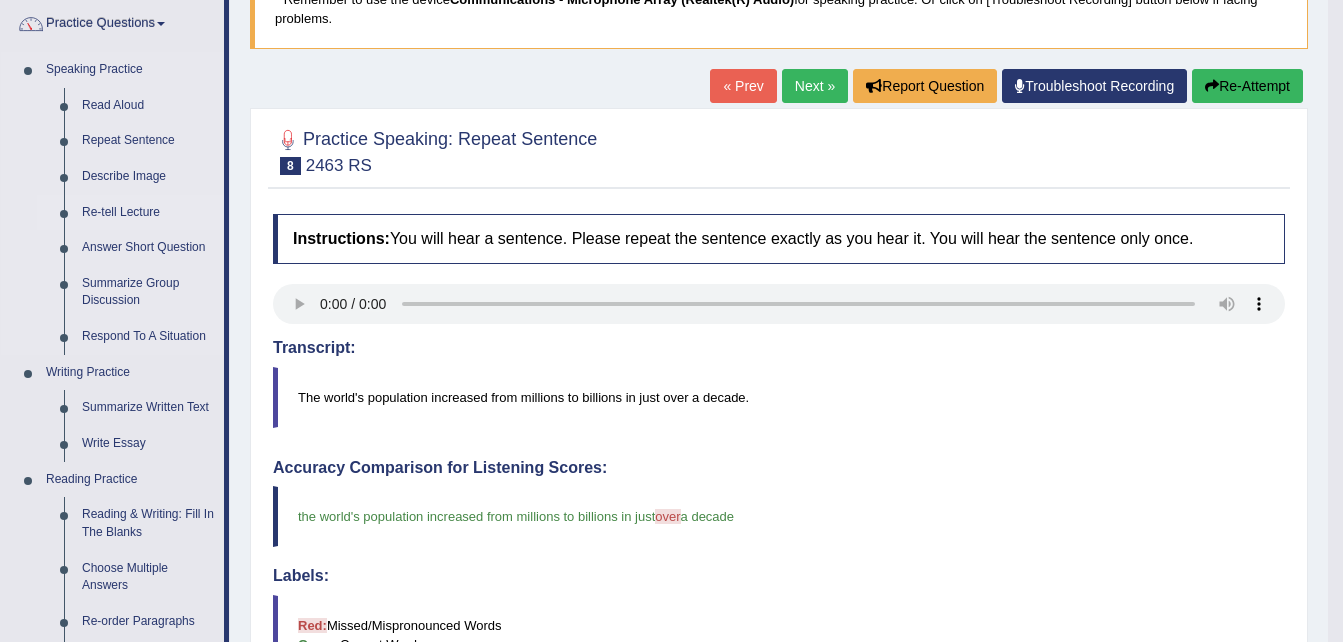 click on "Re-tell Lecture" at bounding box center (148, 213) 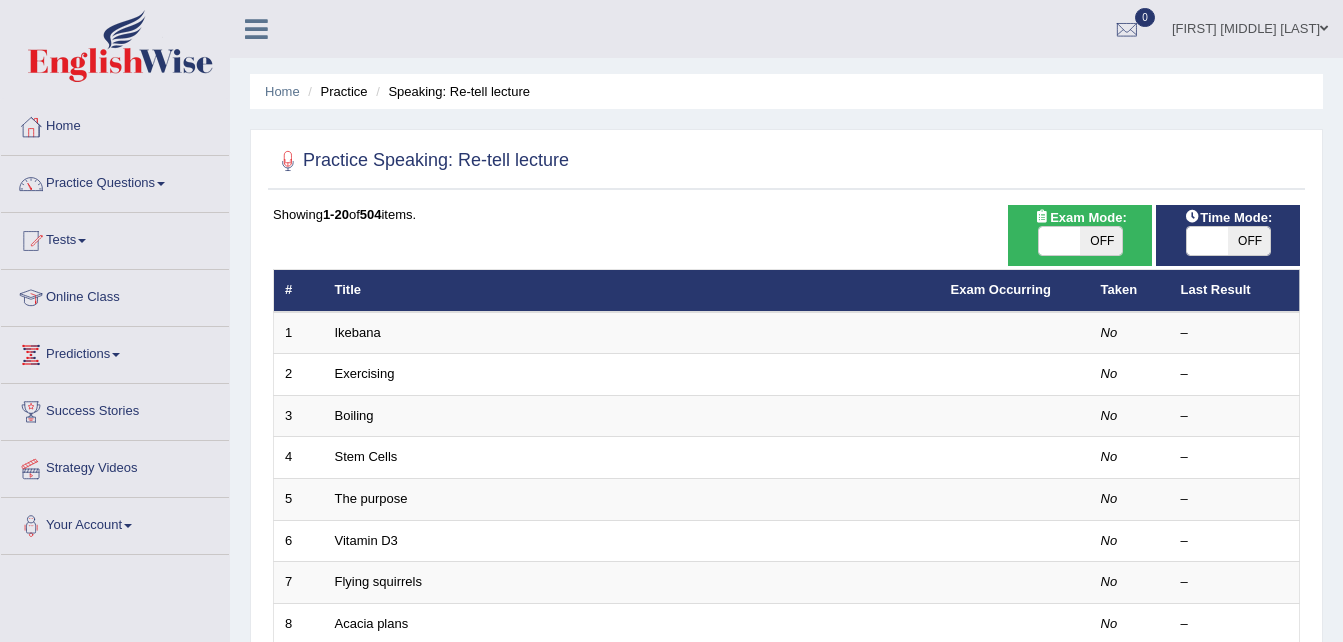 scroll, scrollTop: 0, scrollLeft: 0, axis: both 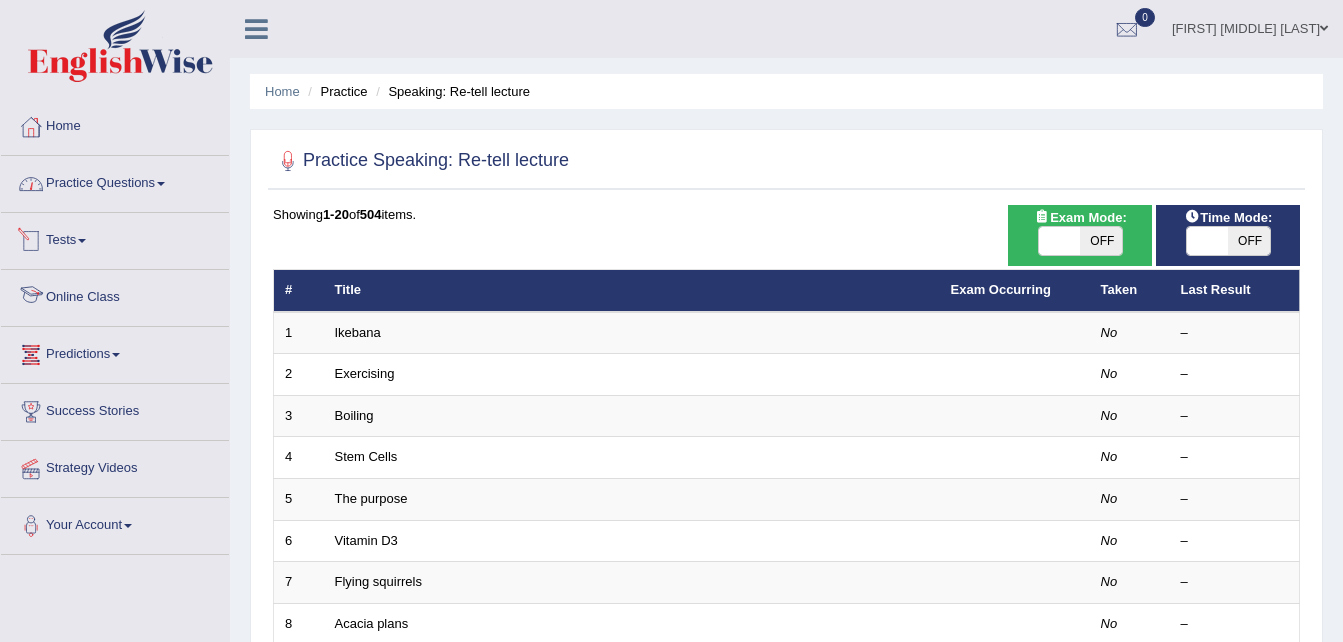 click on "Practice Questions" at bounding box center [115, 181] 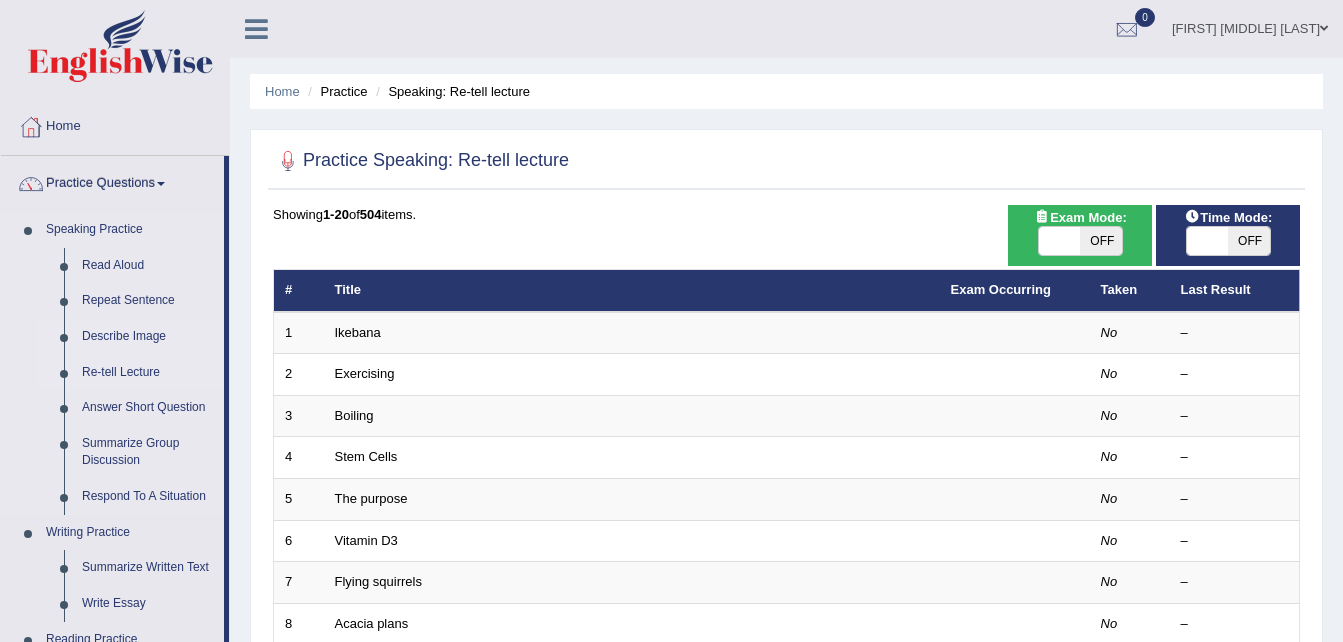 click on "Describe Image" at bounding box center (148, 337) 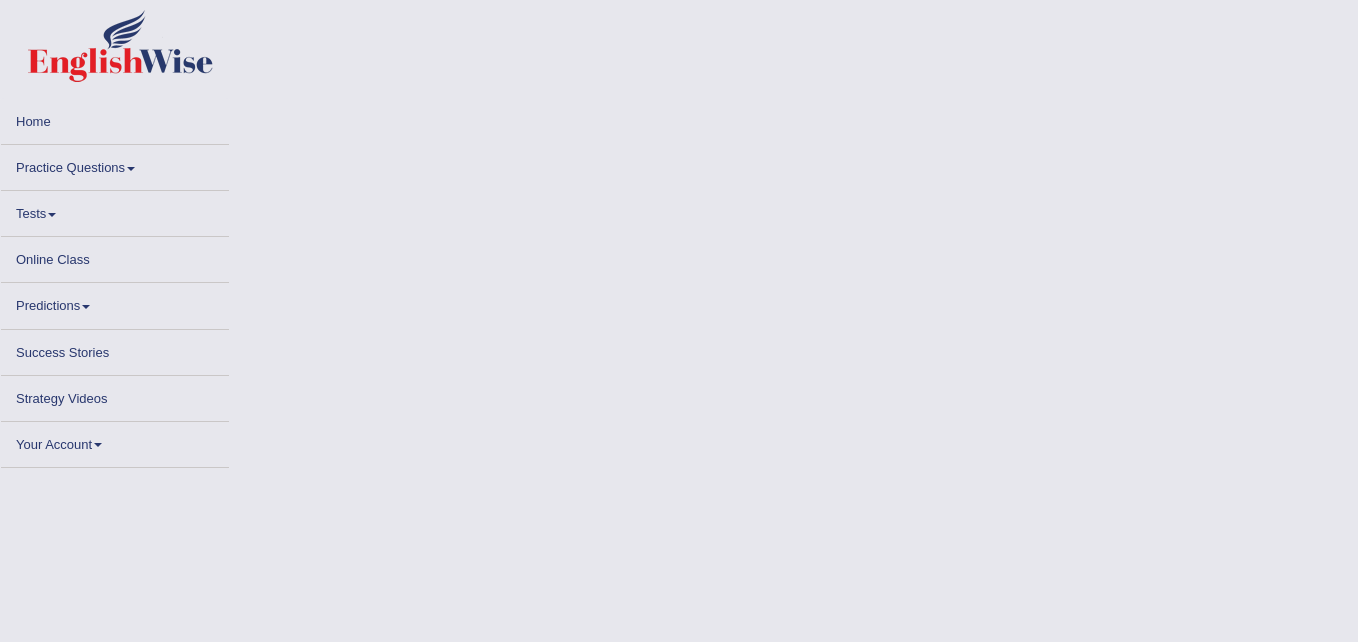 scroll, scrollTop: 0, scrollLeft: 0, axis: both 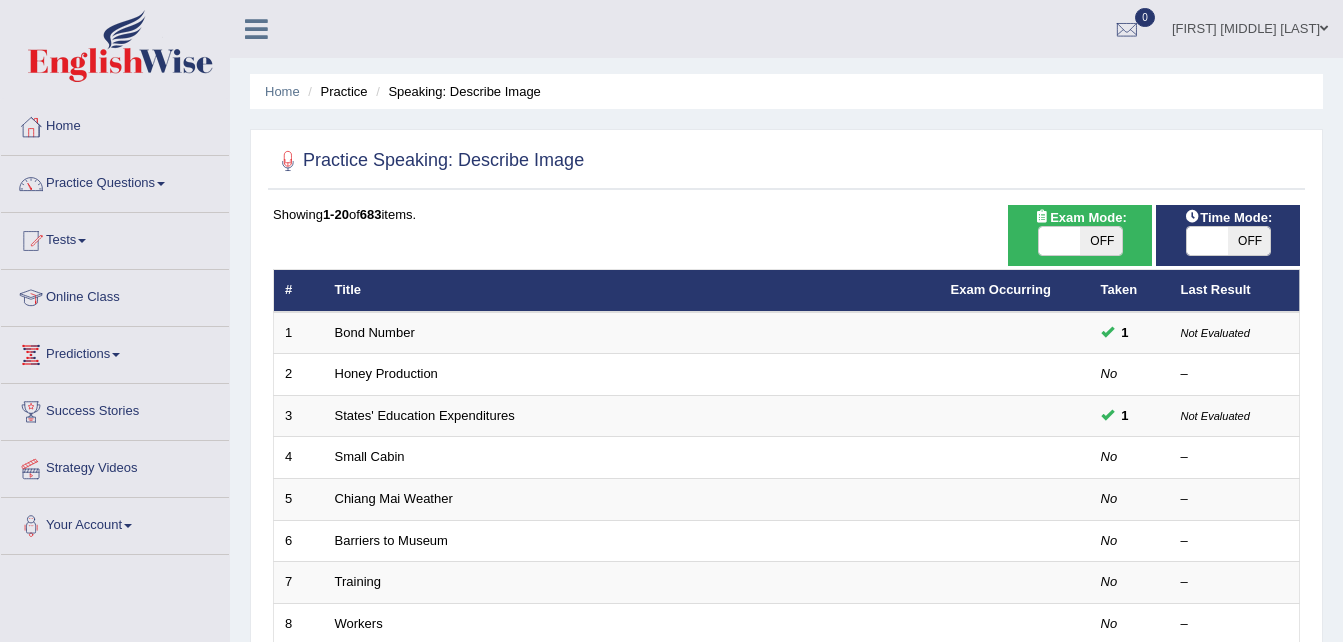 click on "Showing  1-20  of  683  items.
# Title Exam Occurring Taken Last Result
1 Bond Number 1 Not Evaluated
2 Honey Production No –
3 States' Education Expenditures 1 Not Evaluated
4 Small Cabin No –
5 Chiang Mai Weather No –
6 Barriers to Museum No –
7 Training No –
8 Workers No –
9 C tree No –
10 Marine S No –
11 [CITY] No –
12 Jurassic No –
13 The rich No –
14 Laos No –
15 Refugees No –
16 Trinity No –
17 Car doors No –
18 Position No –
19 Cat No –
20 Mobile Data No –
«
1
2
3
4
5
6
7
8
9
10
»" at bounding box center [786, 723] 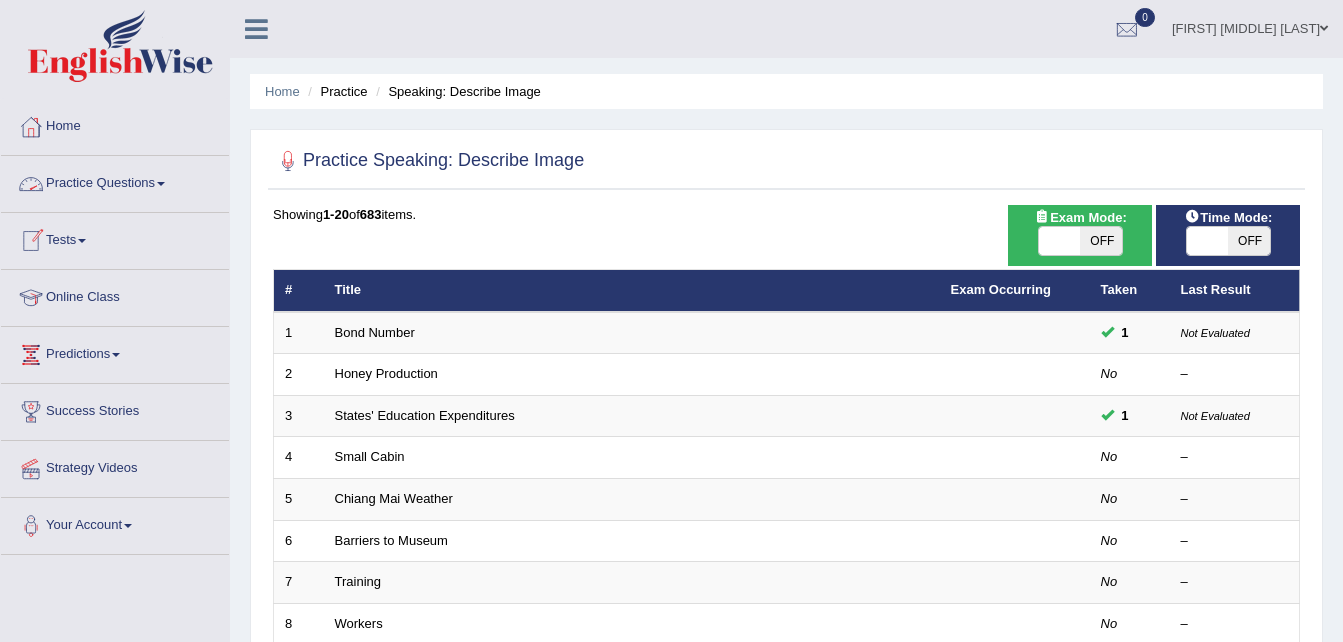 click on "Practice Questions" at bounding box center [115, 181] 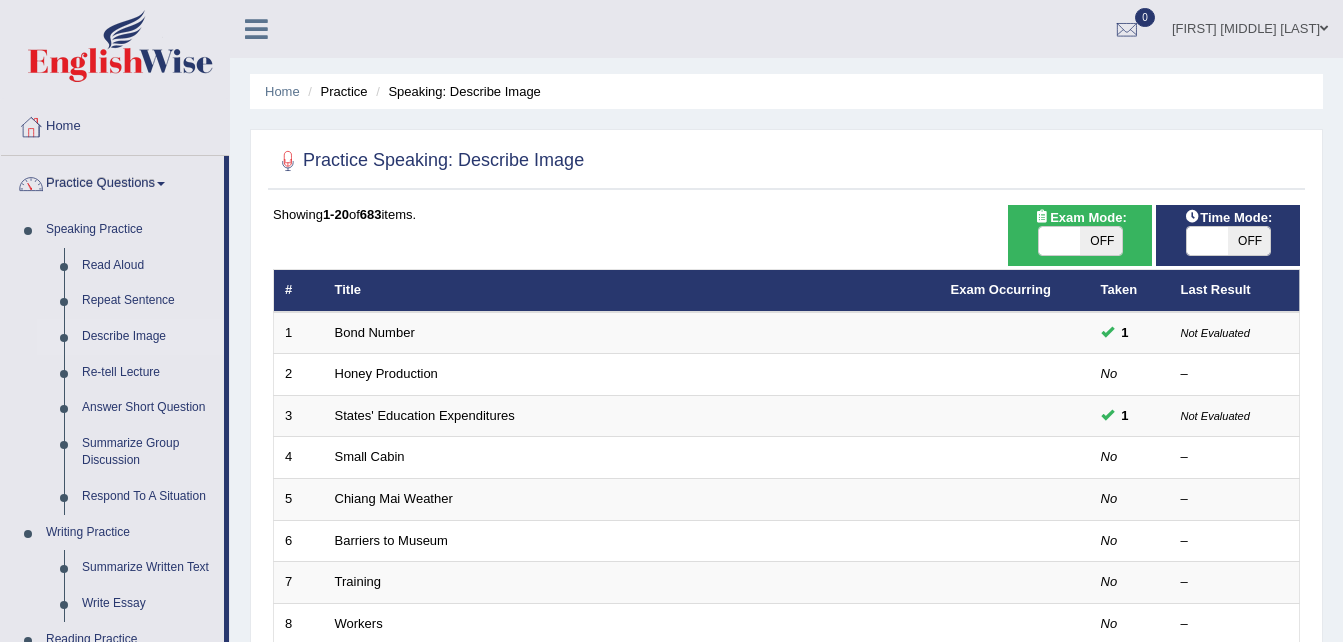 click on "Showing  1-20  of  683  items.
# Title Exam Occurring Taken Last Result
1 Bond Number 1 Not Evaluated
2 Honey Production No –
3 States' Education Expenditures 1 Not Evaluated
4 Small Cabin No –
5 Chiang Mai Weather No –
6 Barriers to Museum No –
7 Training No –
8 Workers No –
9 C tree No –
10 Marine S No –
11 [CITY] No –
12 Jurassic No –
13 The rich No –
14 Laos No –
15 Refugees No –
16 Trinity No –
17 Car doors No –
18 Position No –
19 Cat No –
20 Mobile Data No –
«
1
2
3
4
5
6
7
8
9
10
»" at bounding box center [786, 723] 